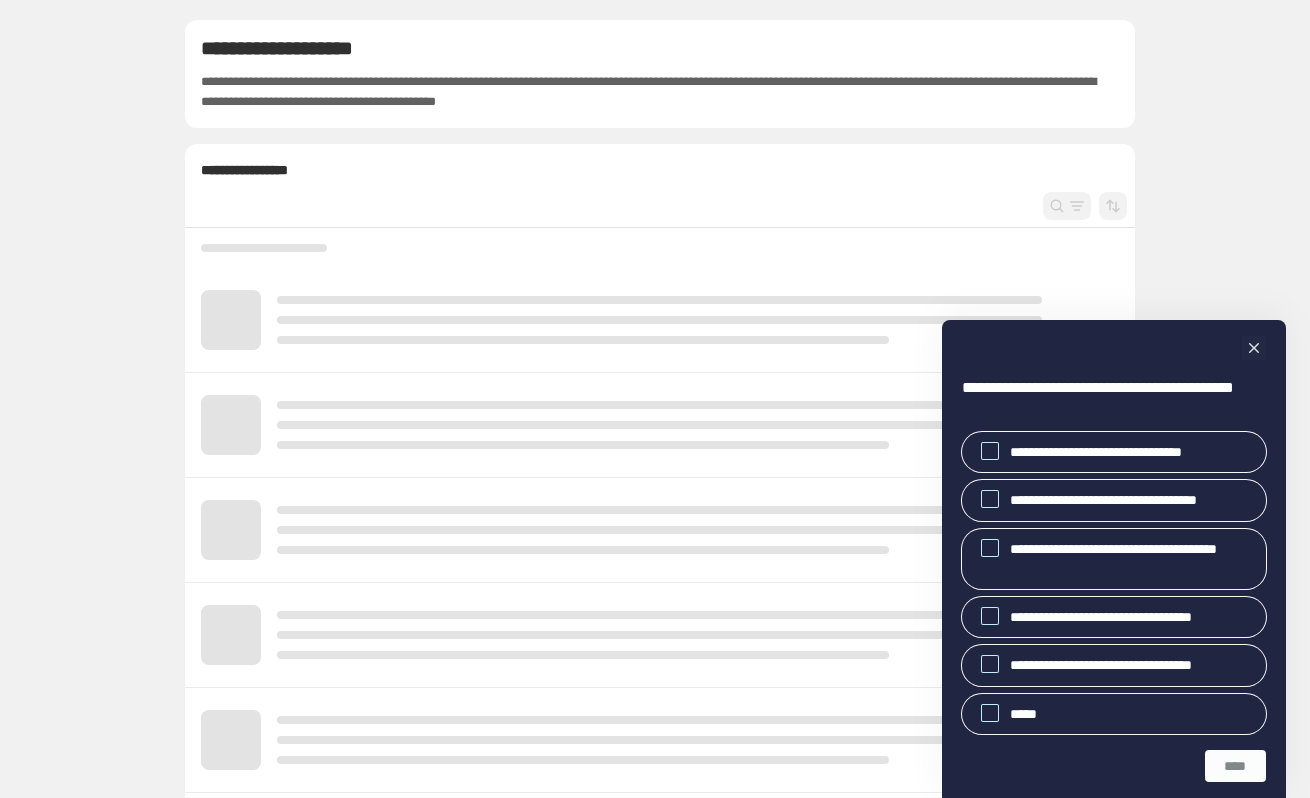 scroll, scrollTop: 0, scrollLeft: 0, axis: both 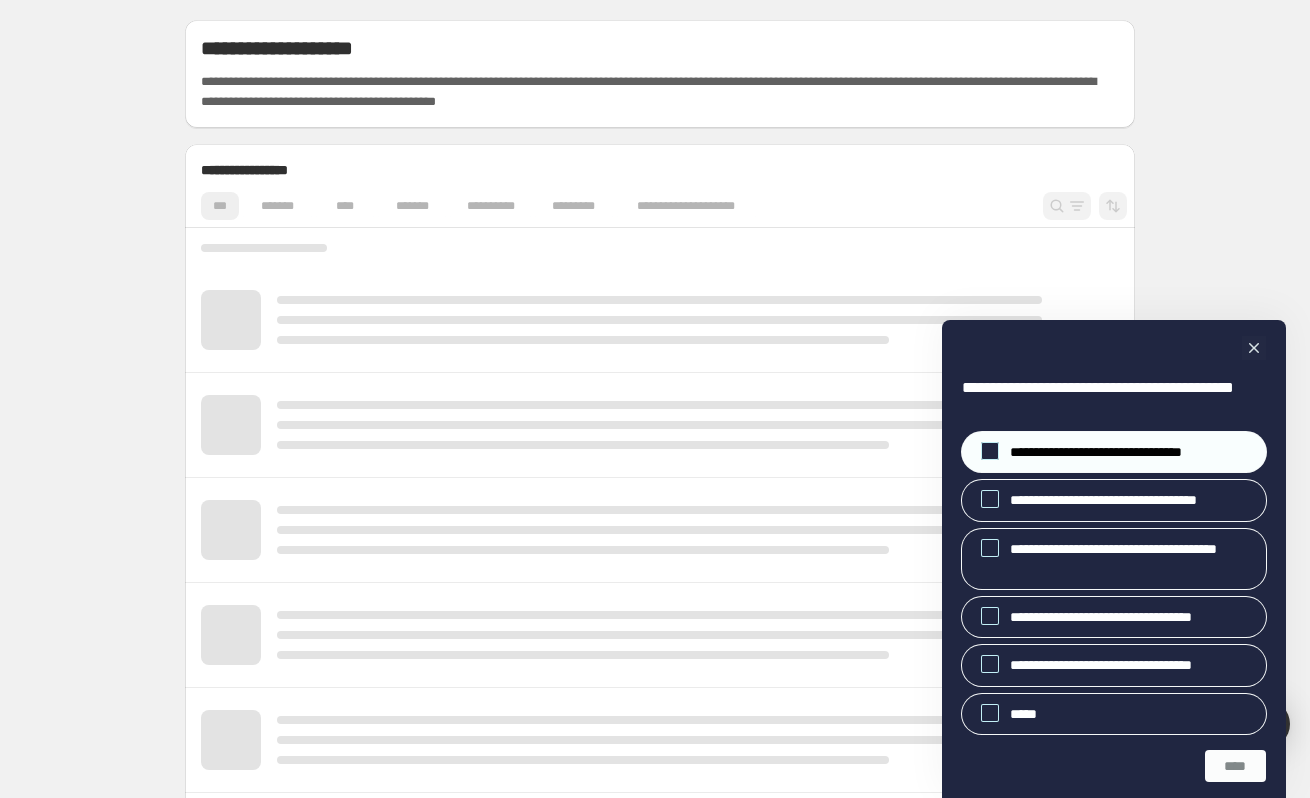 click on "**********" at bounding box center [1113, 452] 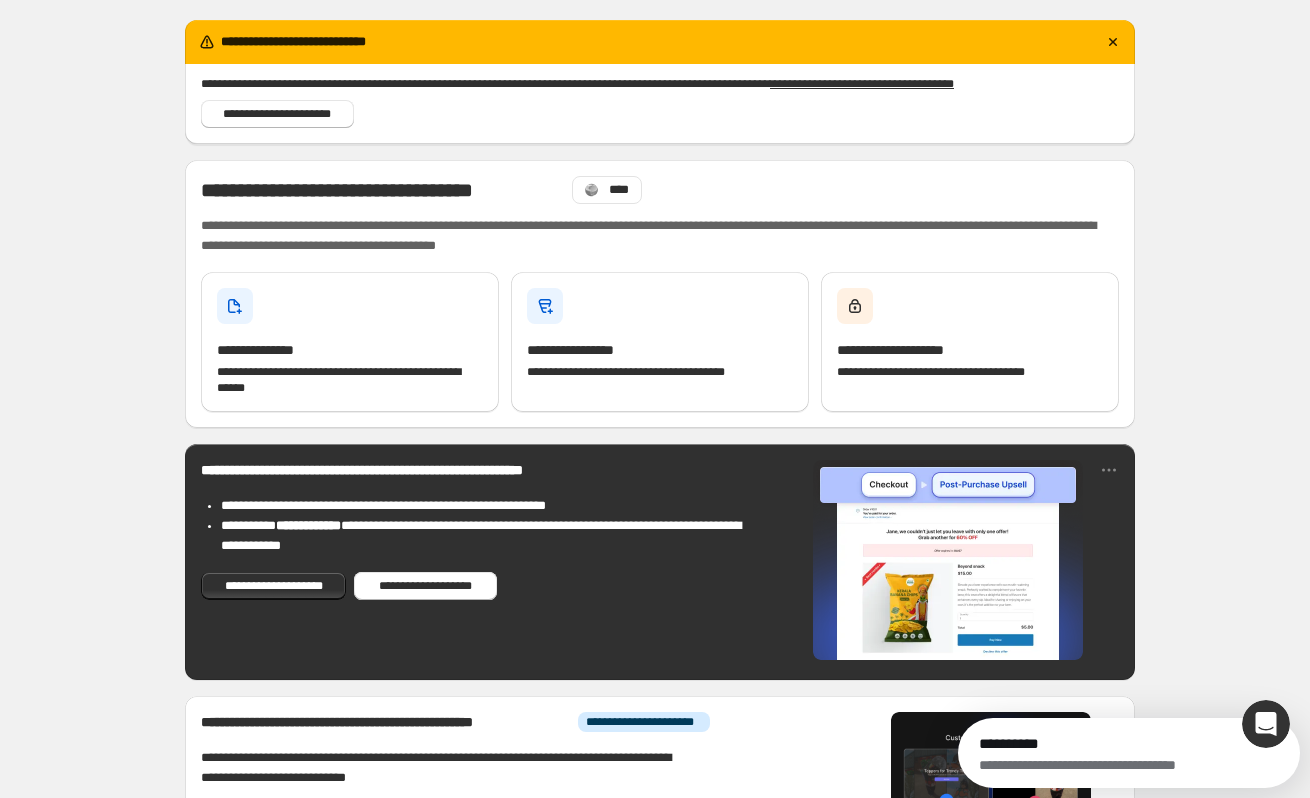 scroll, scrollTop: 0, scrollLeft: 0, axis: both 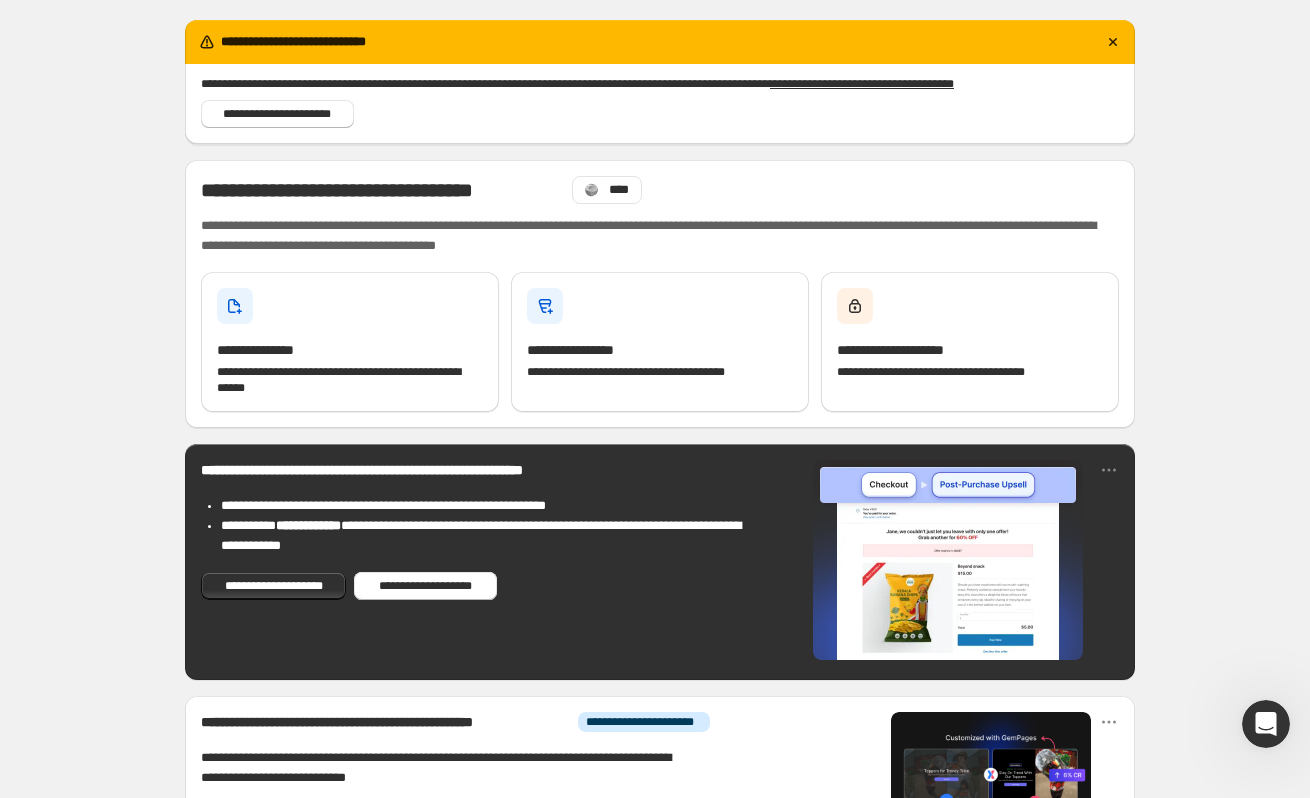 click 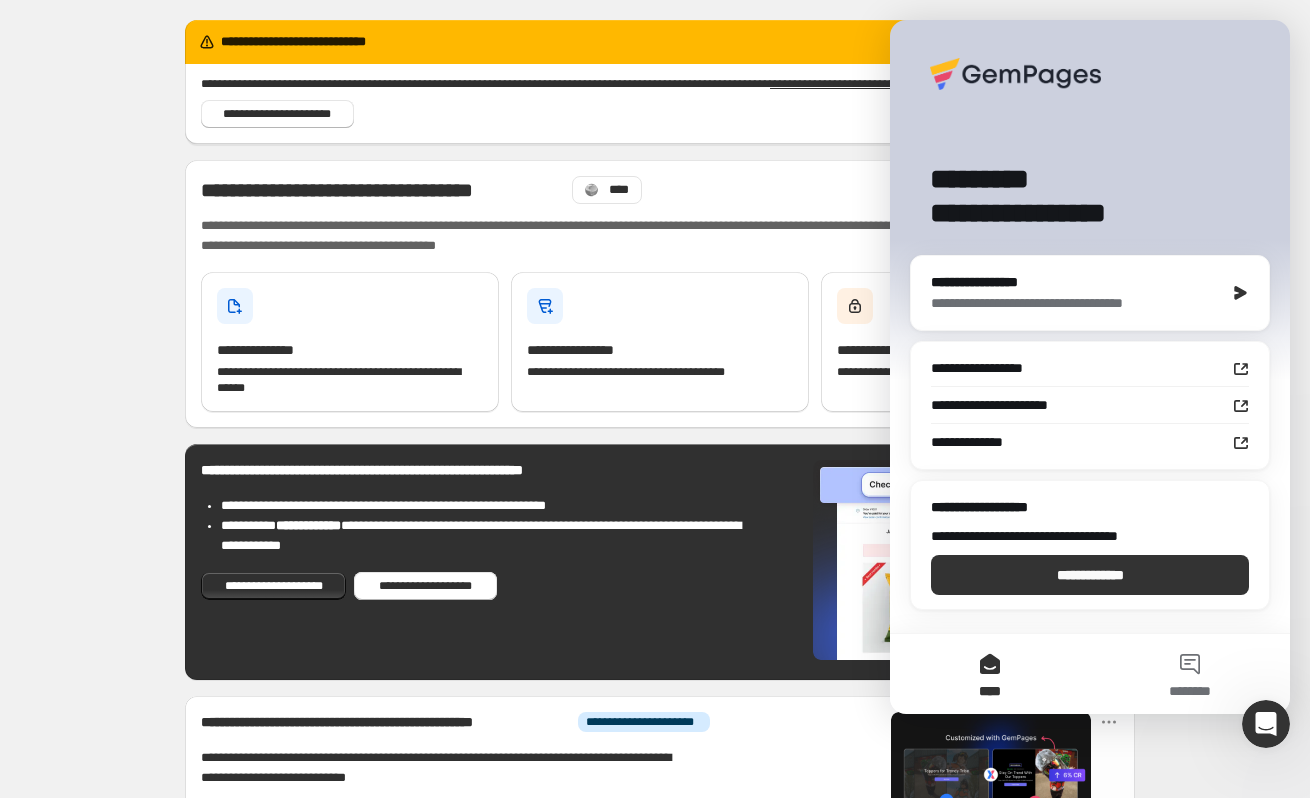 scroll, scrollTop: 0, scrollLeft: 0, axis: both 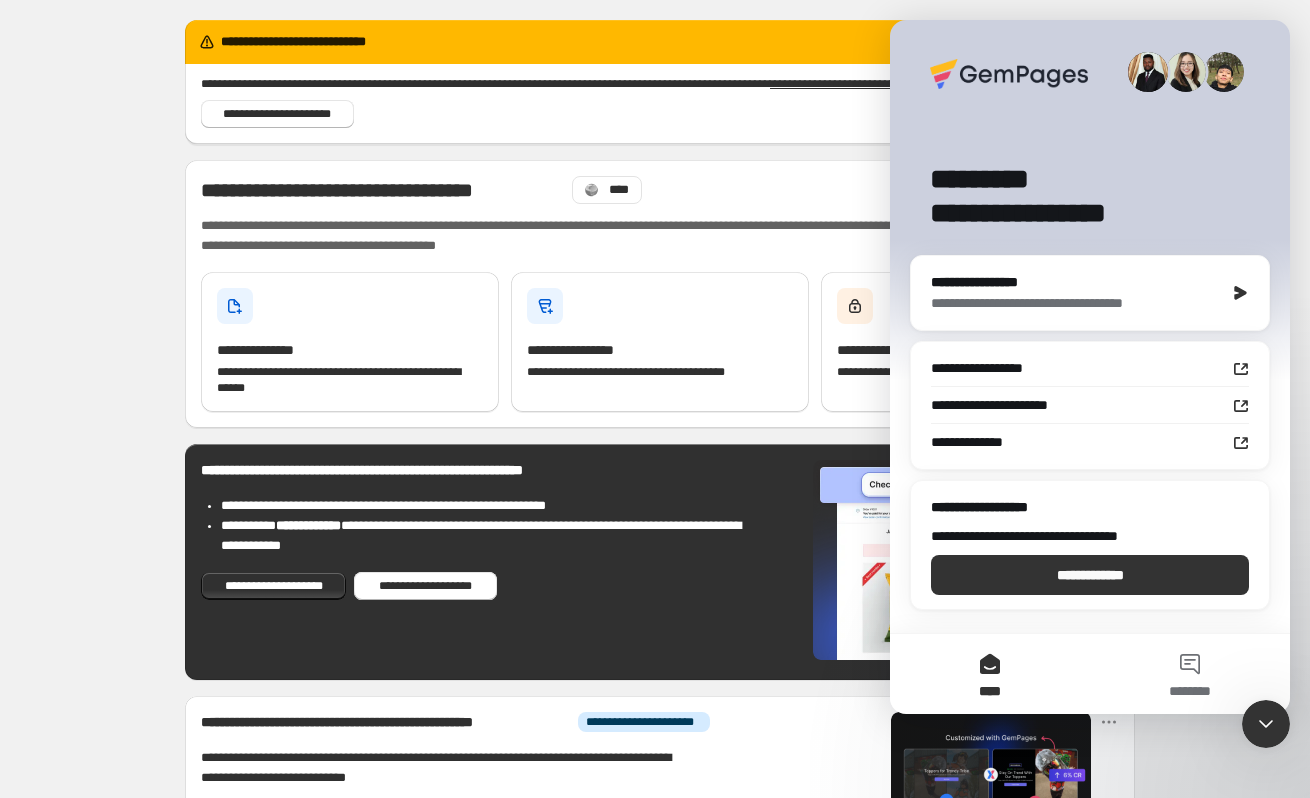 click on "**********" at bounding box center (660, 644) 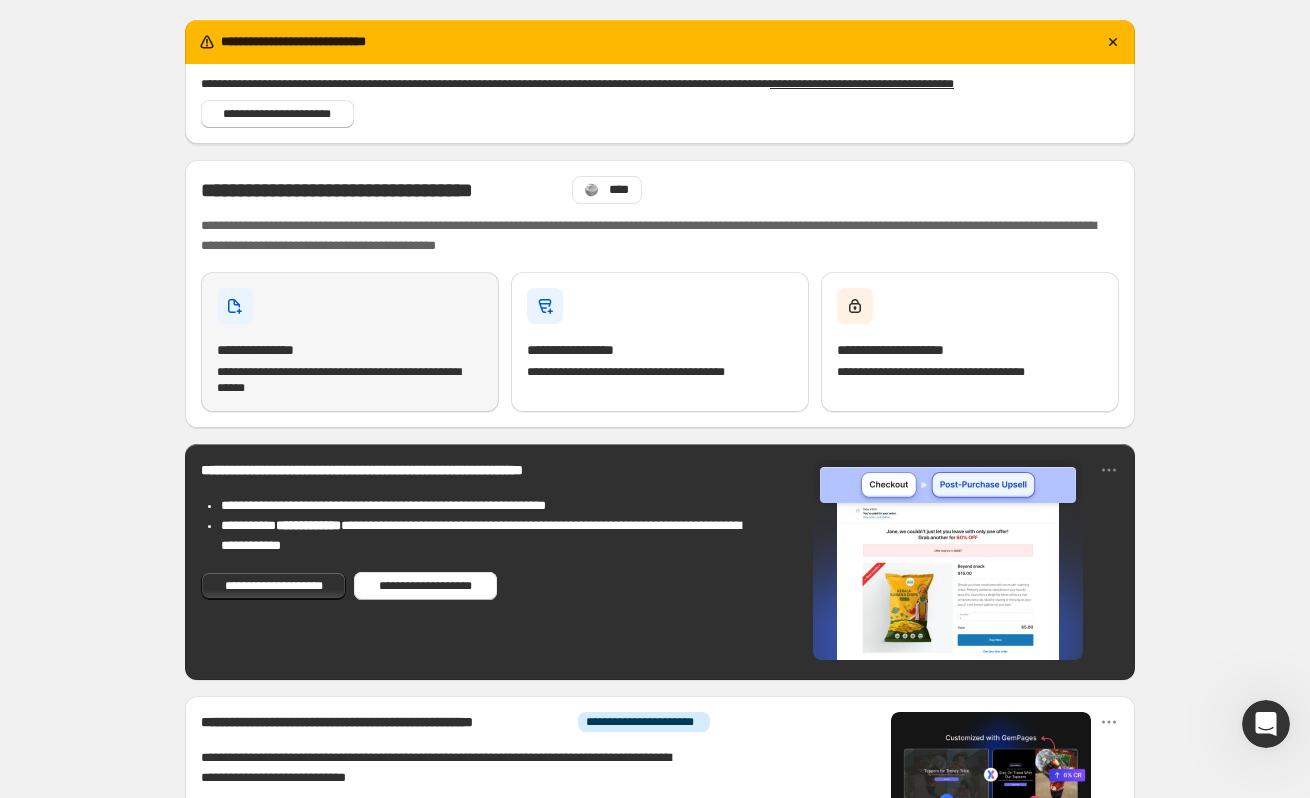click on "**********" at bounding box center (274, 350) 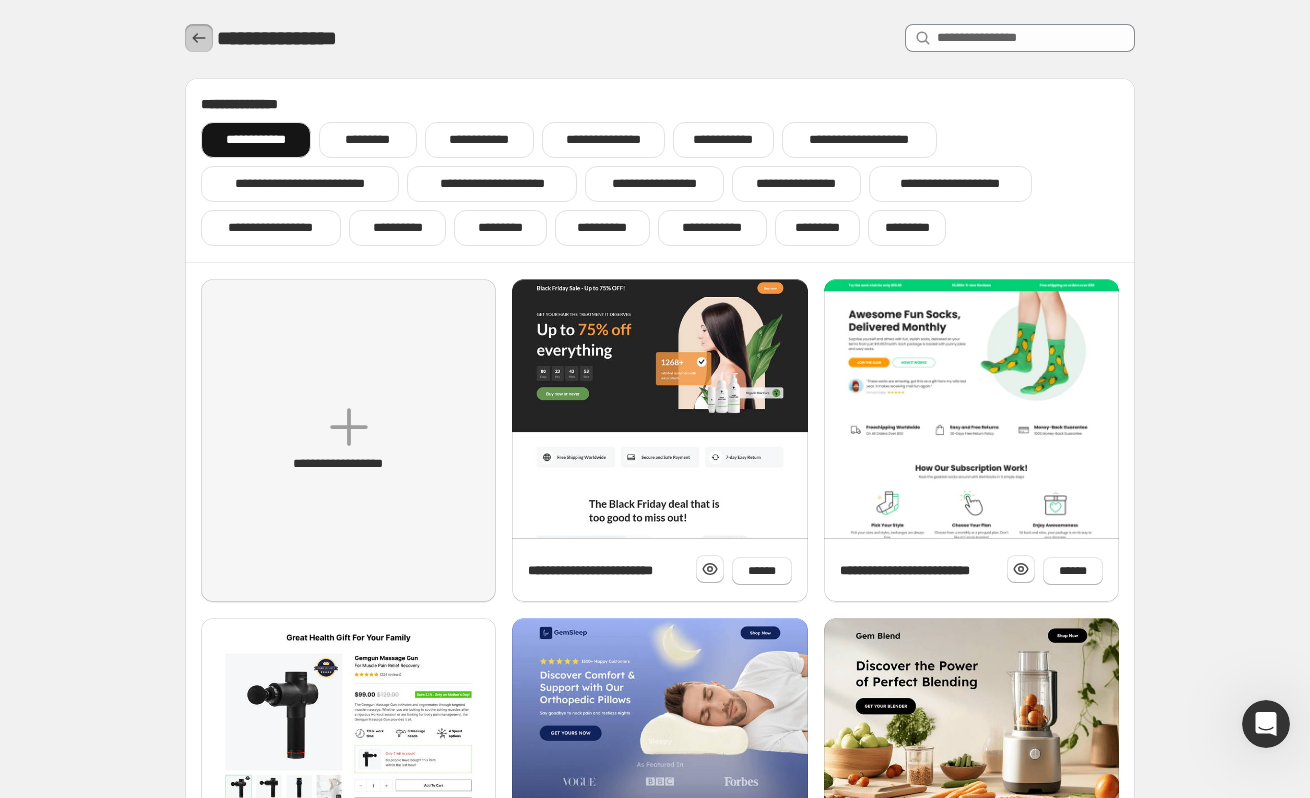 click 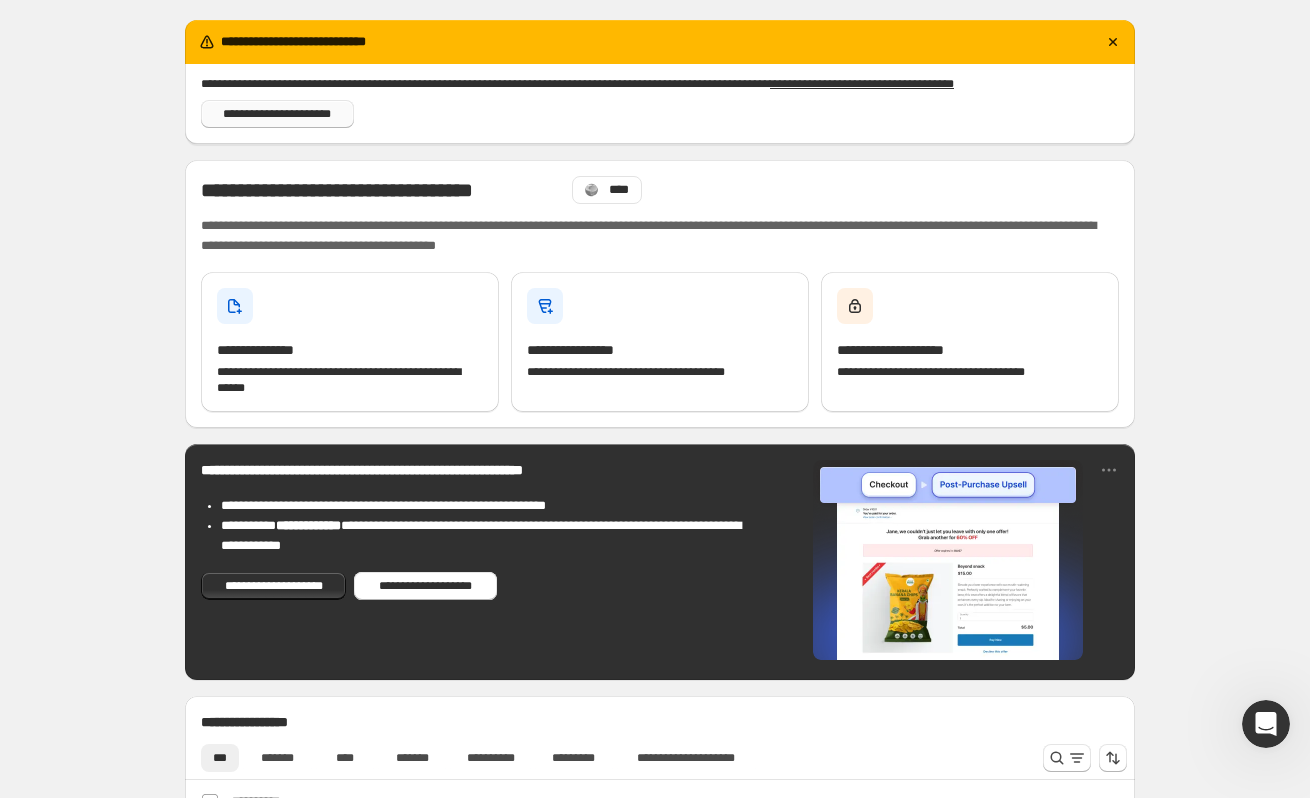 click on "**********" at bounding box center (277, 114) 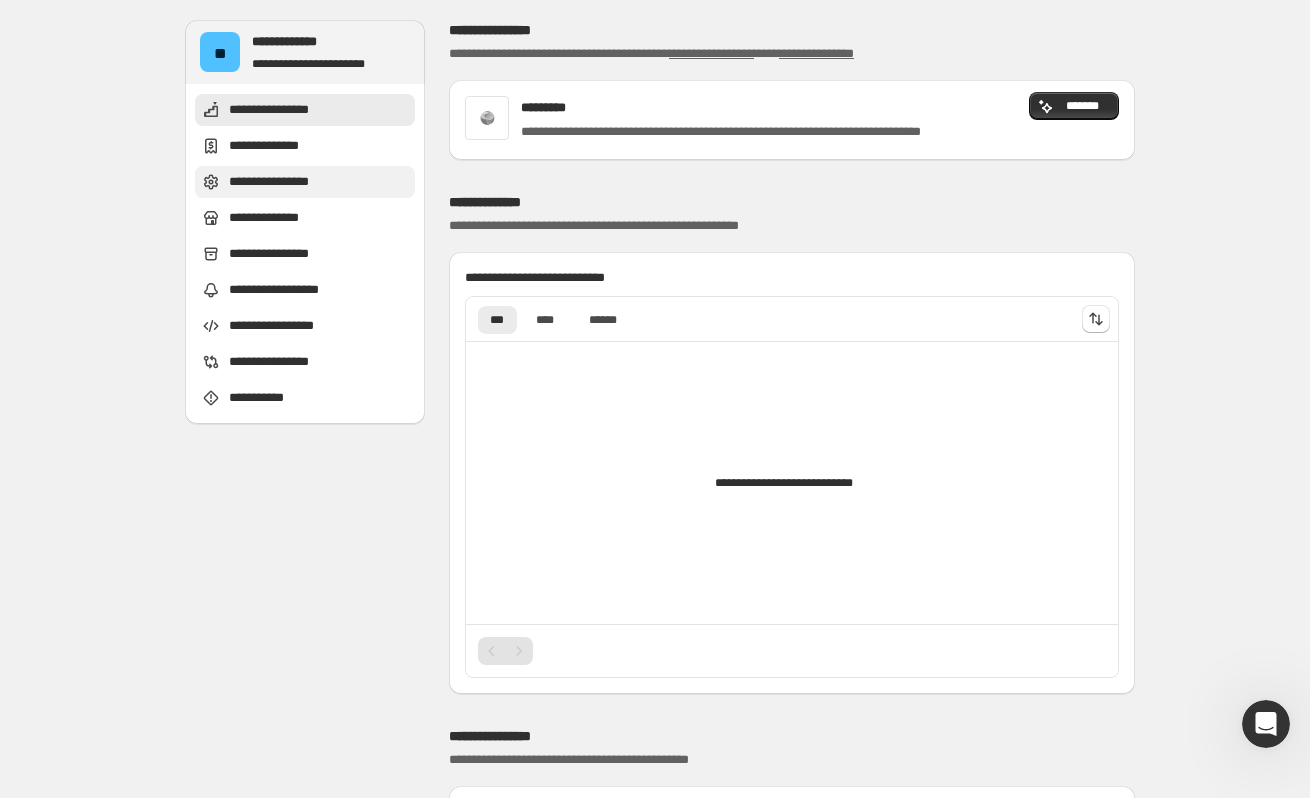 click on "**********" at bounding box center (282, 182) 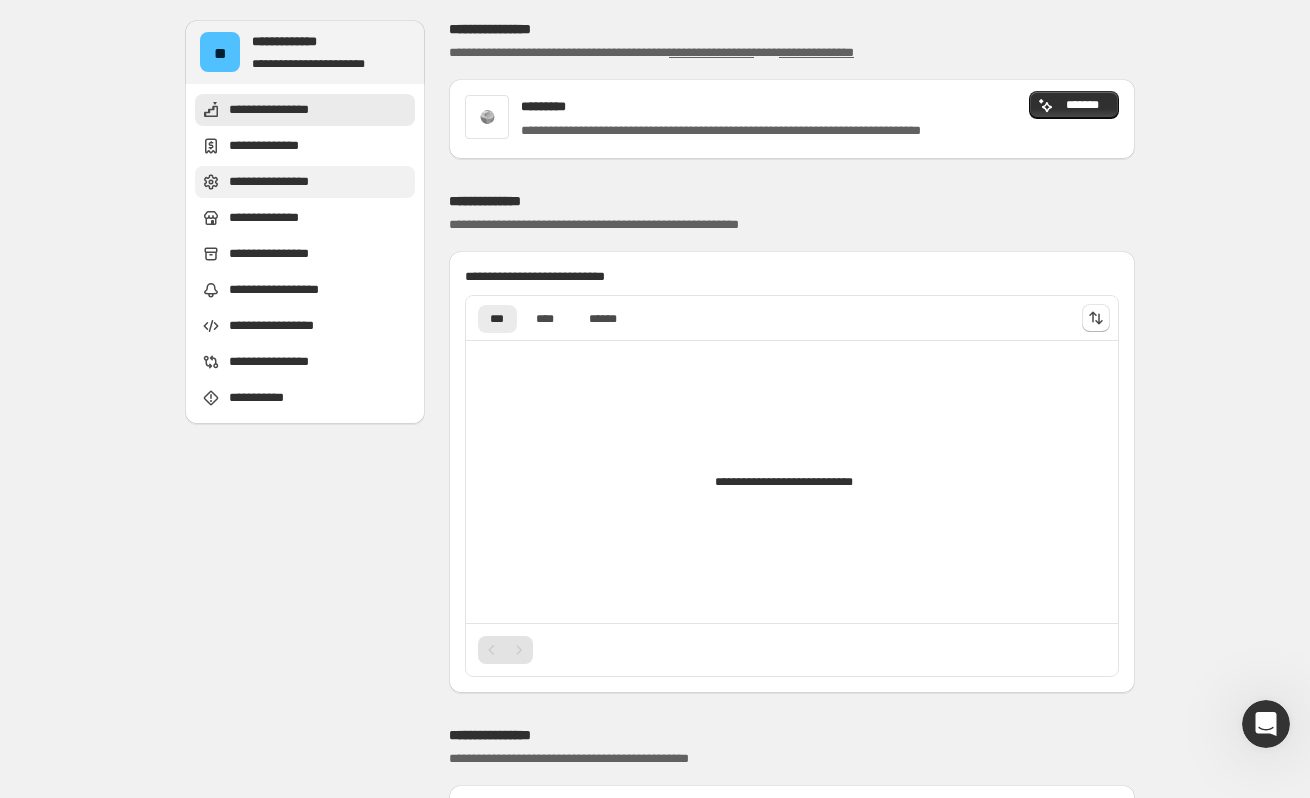 scroll, scrollTop: 0, scrollLeft: 0, axis: both 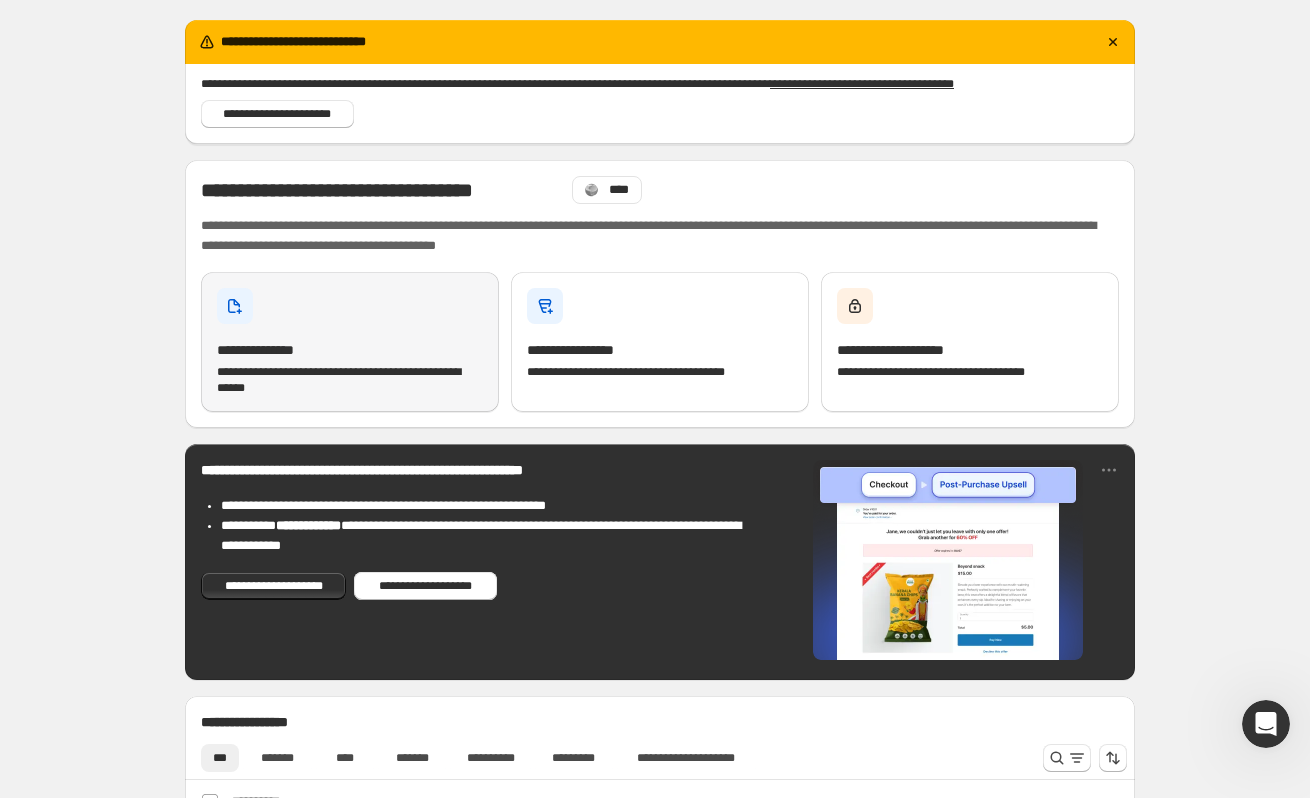 click on "**********" at bounding box center (350, 380) 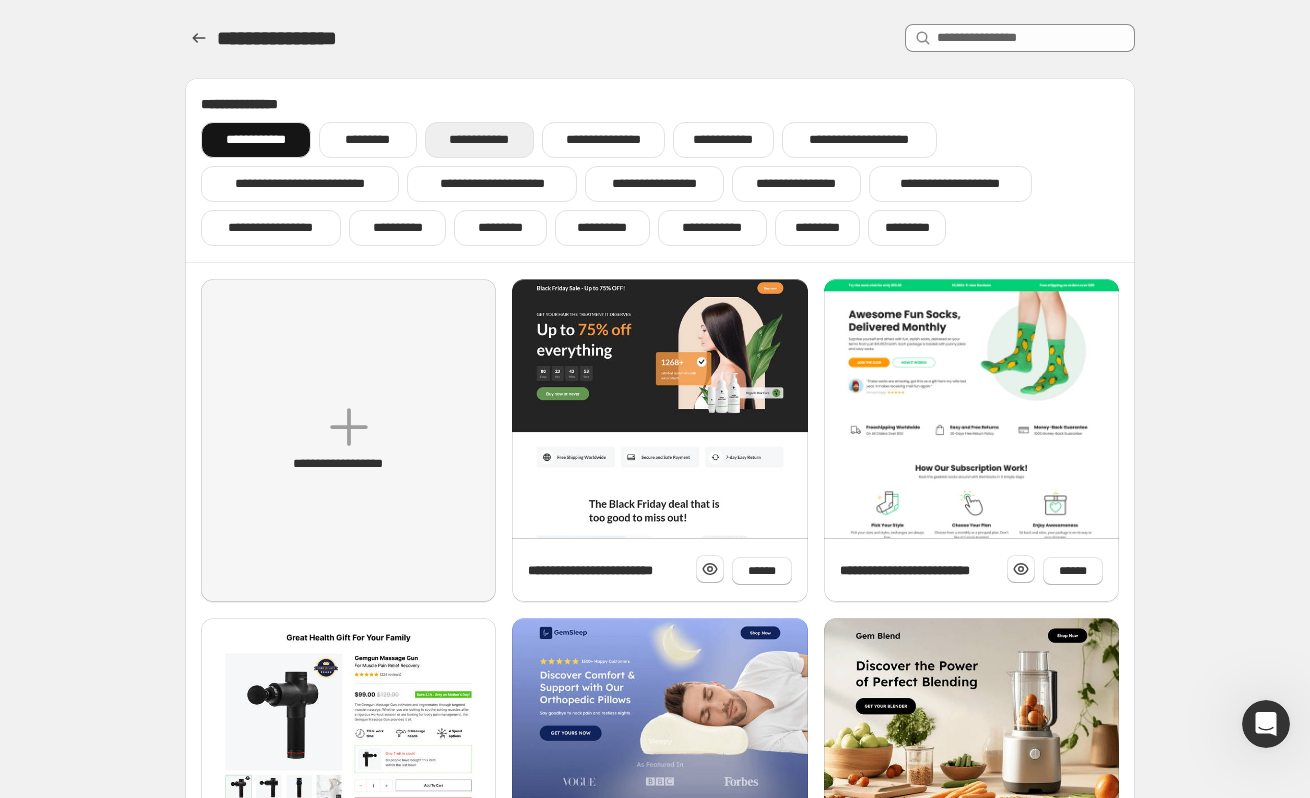 click on "**********" at bounding box center [479, 140] 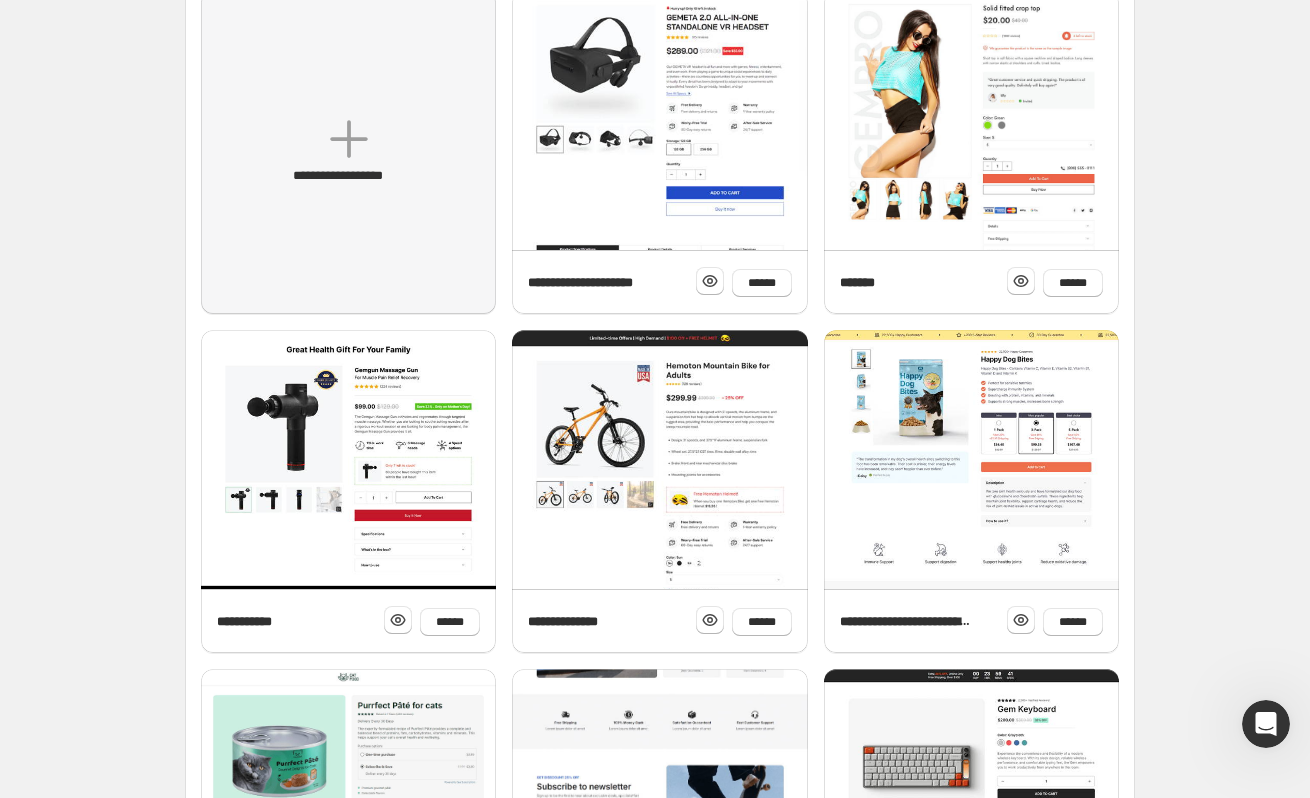 scroll, scrollTop: 242, scrollLeft: 0, axis: vertical 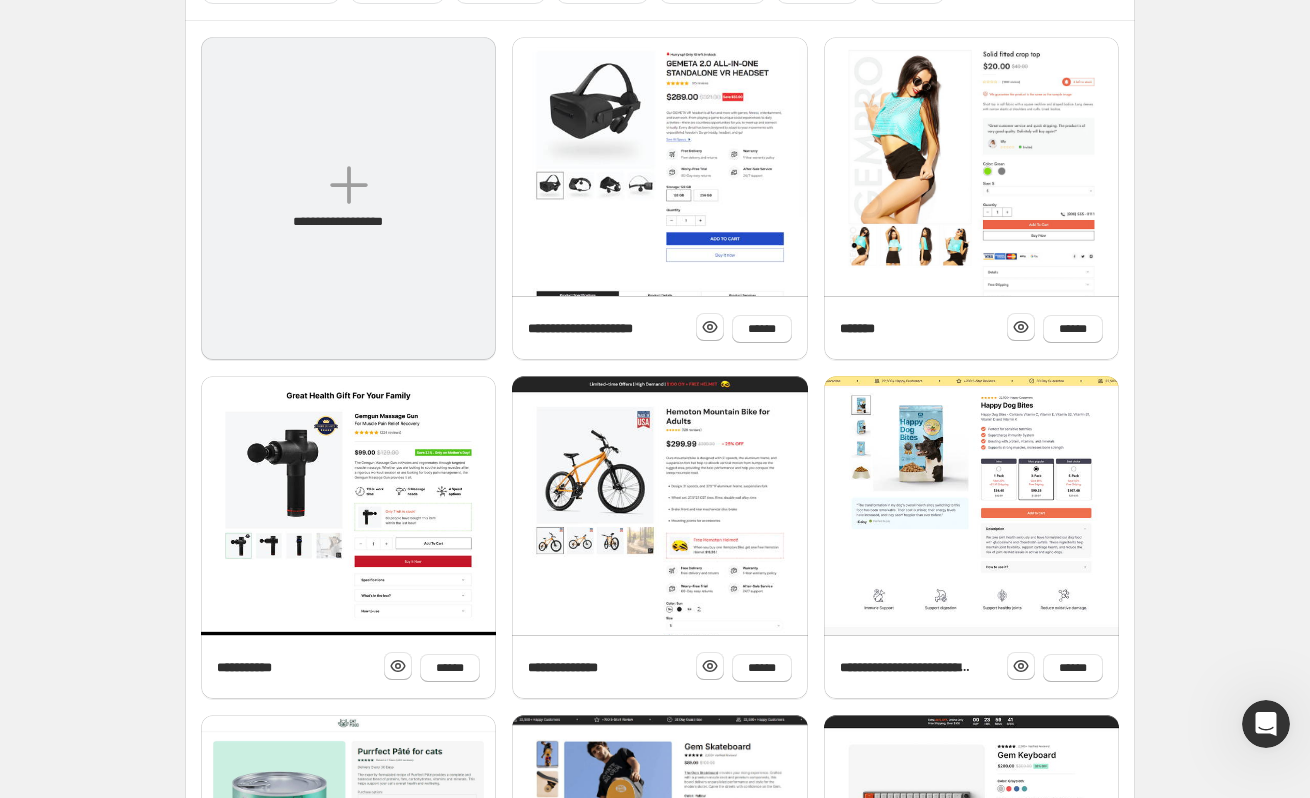 click on "**********" at bounding box center [349, 222] 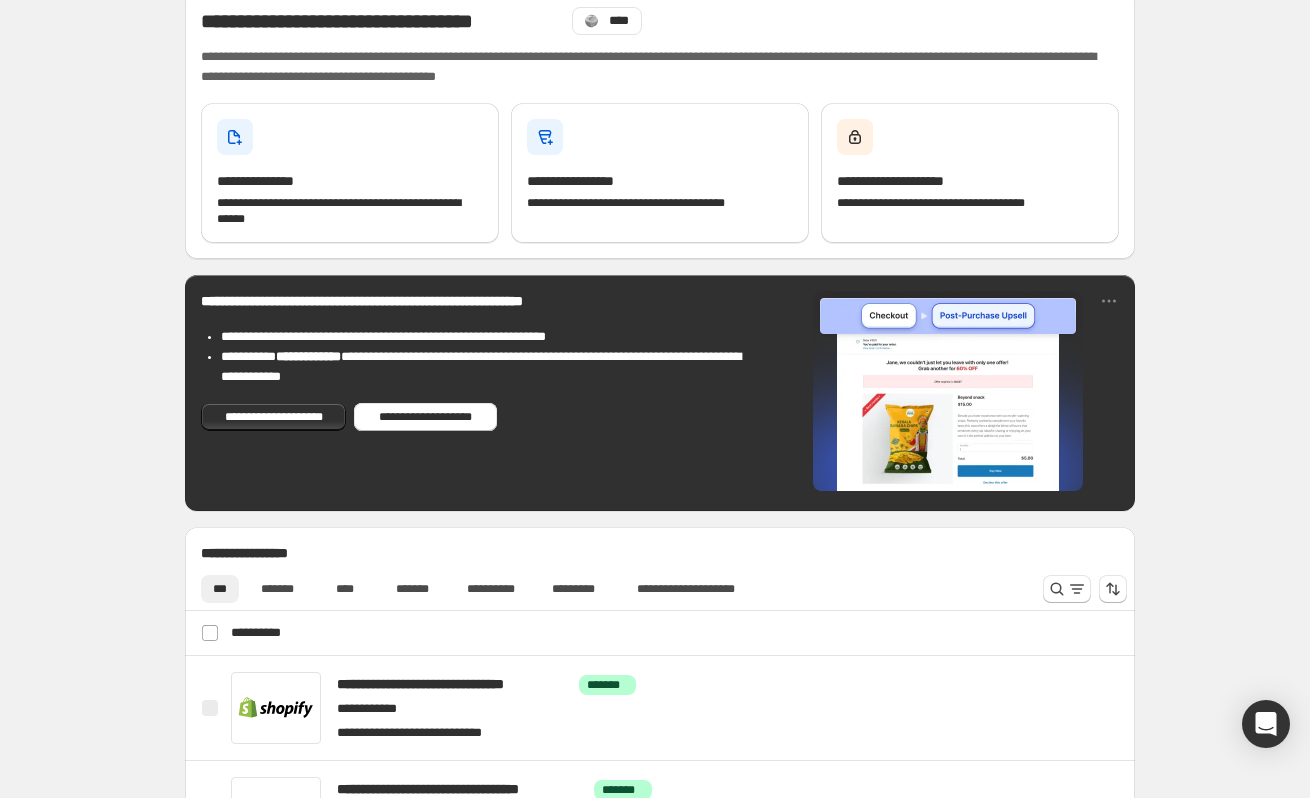 scroll, scrollTop: 0, scrollLeft: 0, axis: both 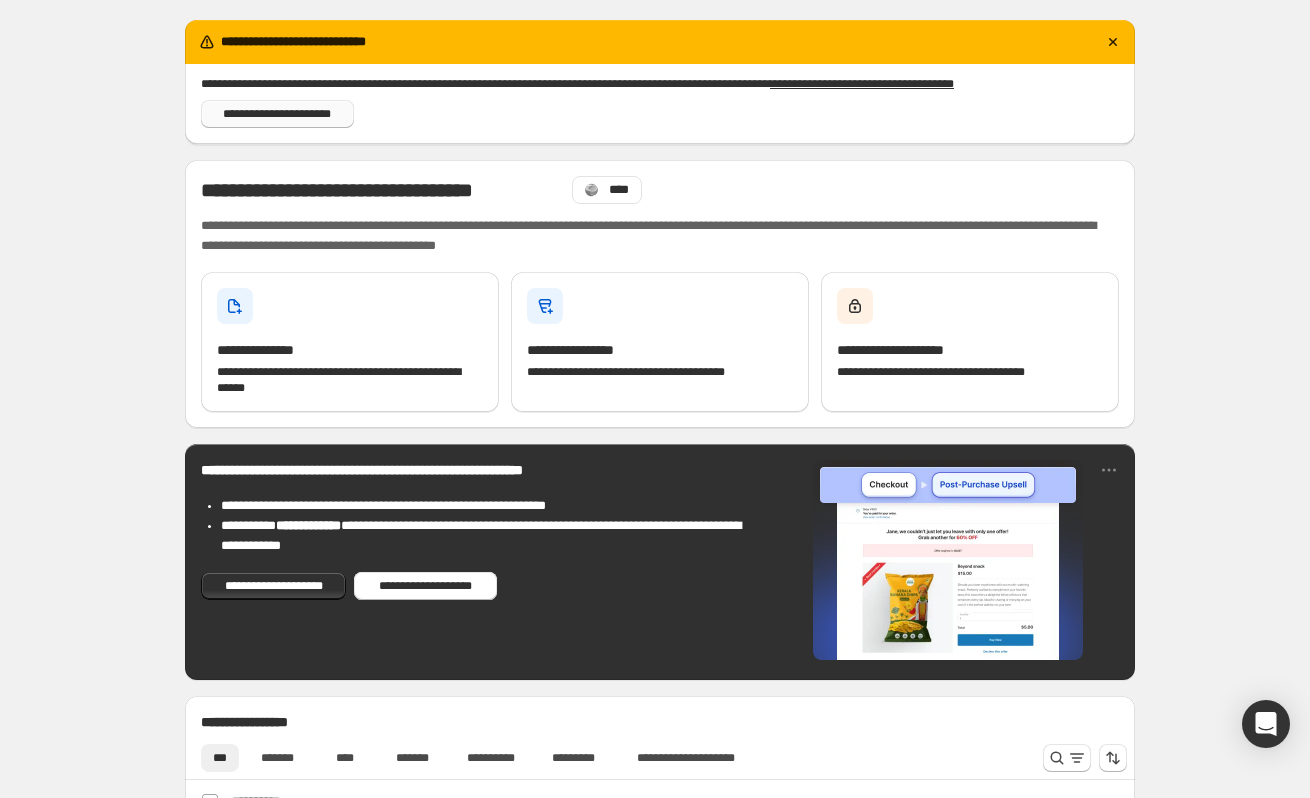 click on "**********" at bounding box center [277, 114] 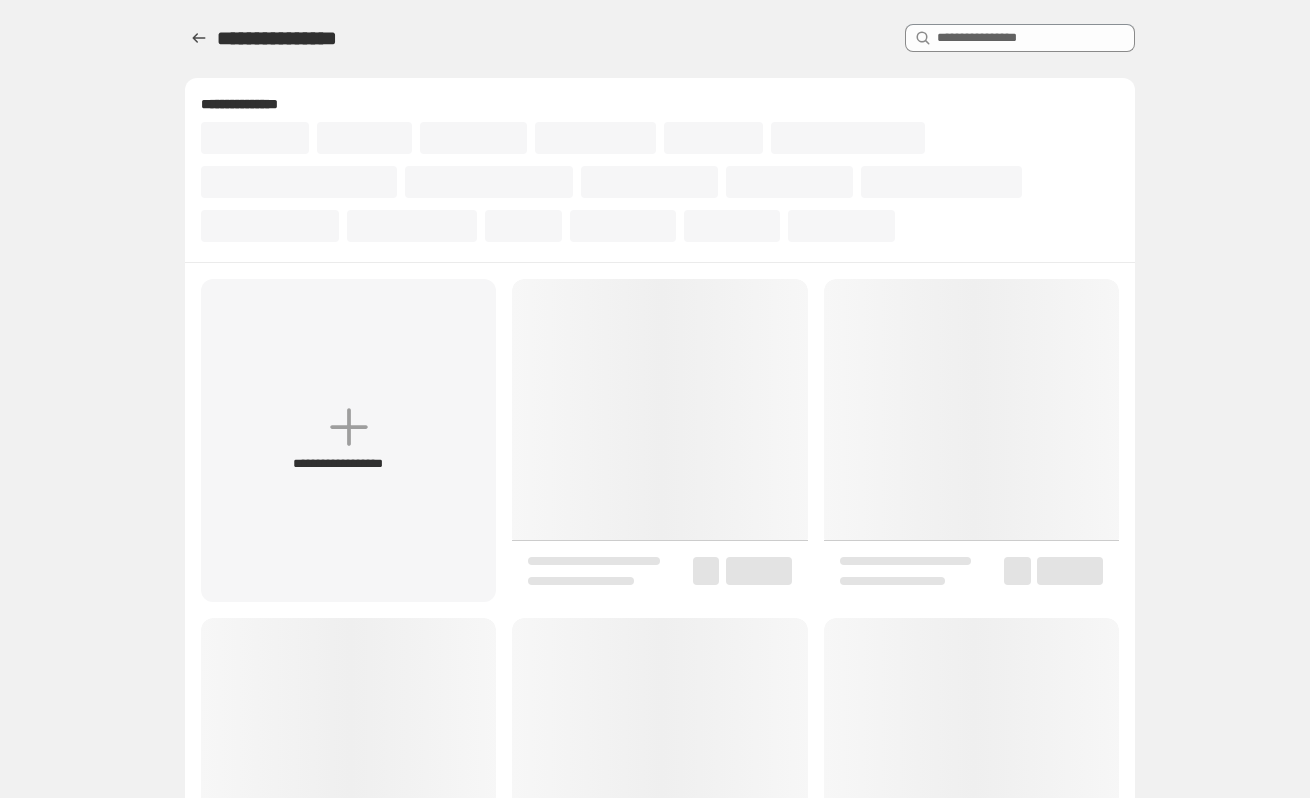 scroll, scrollTop: 0, scrollLeft: 0, axis: both 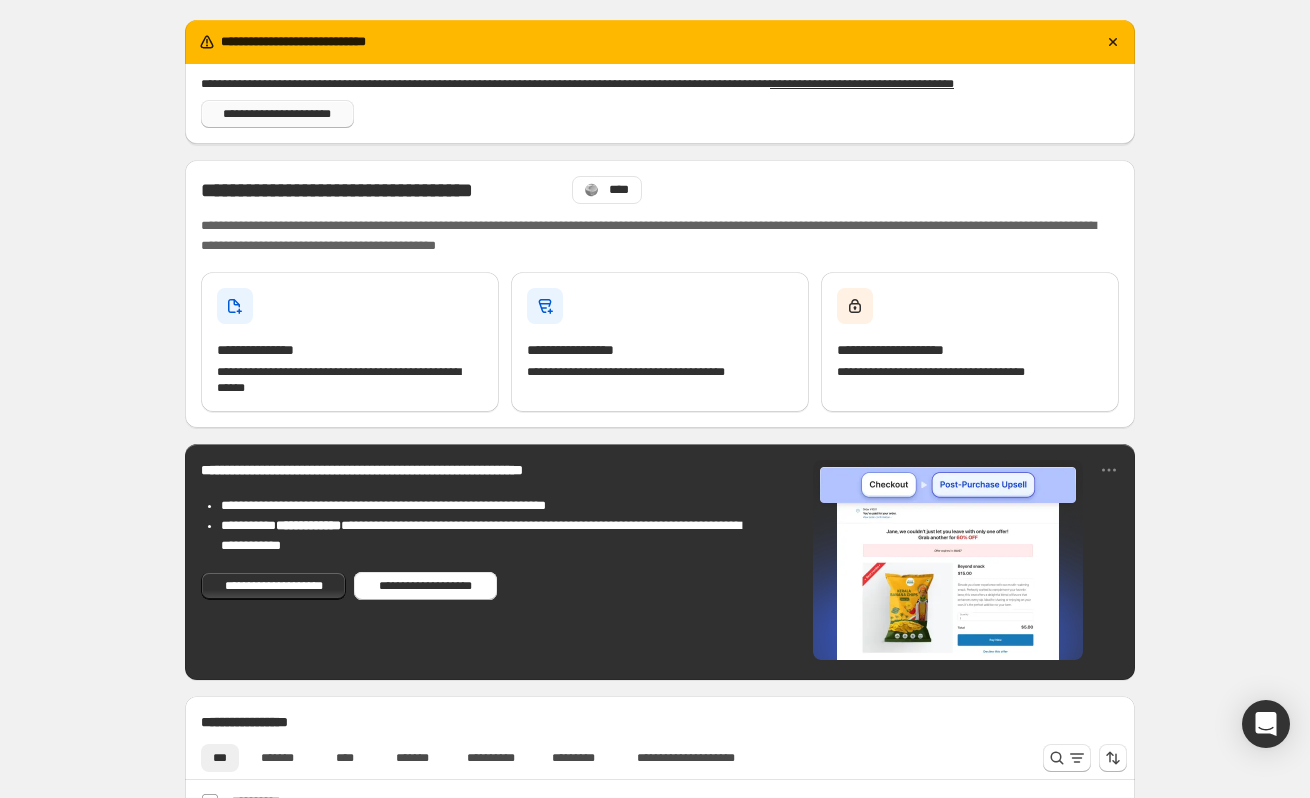 click on "**********" at bounding box center (277, 114) 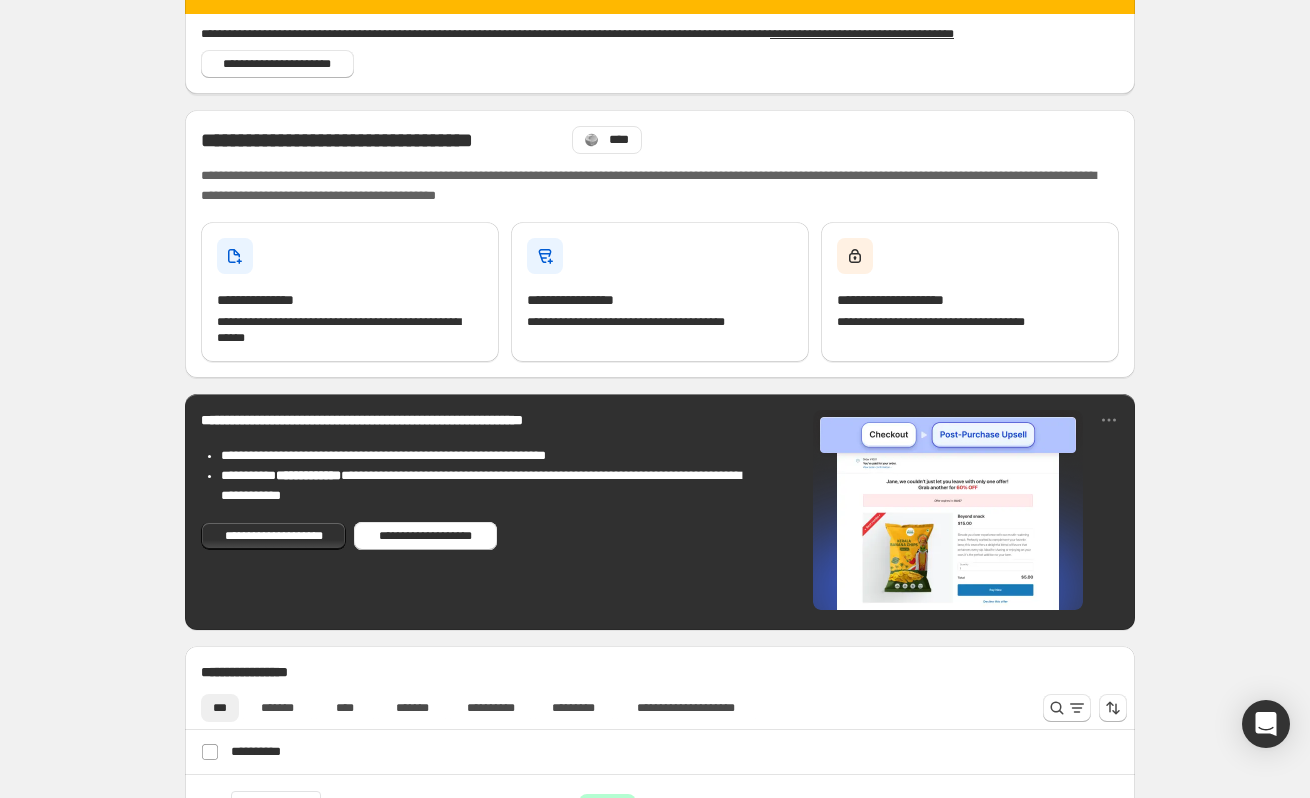 scroll, scrollTop: 0, scrollLeft: 0, axis: both 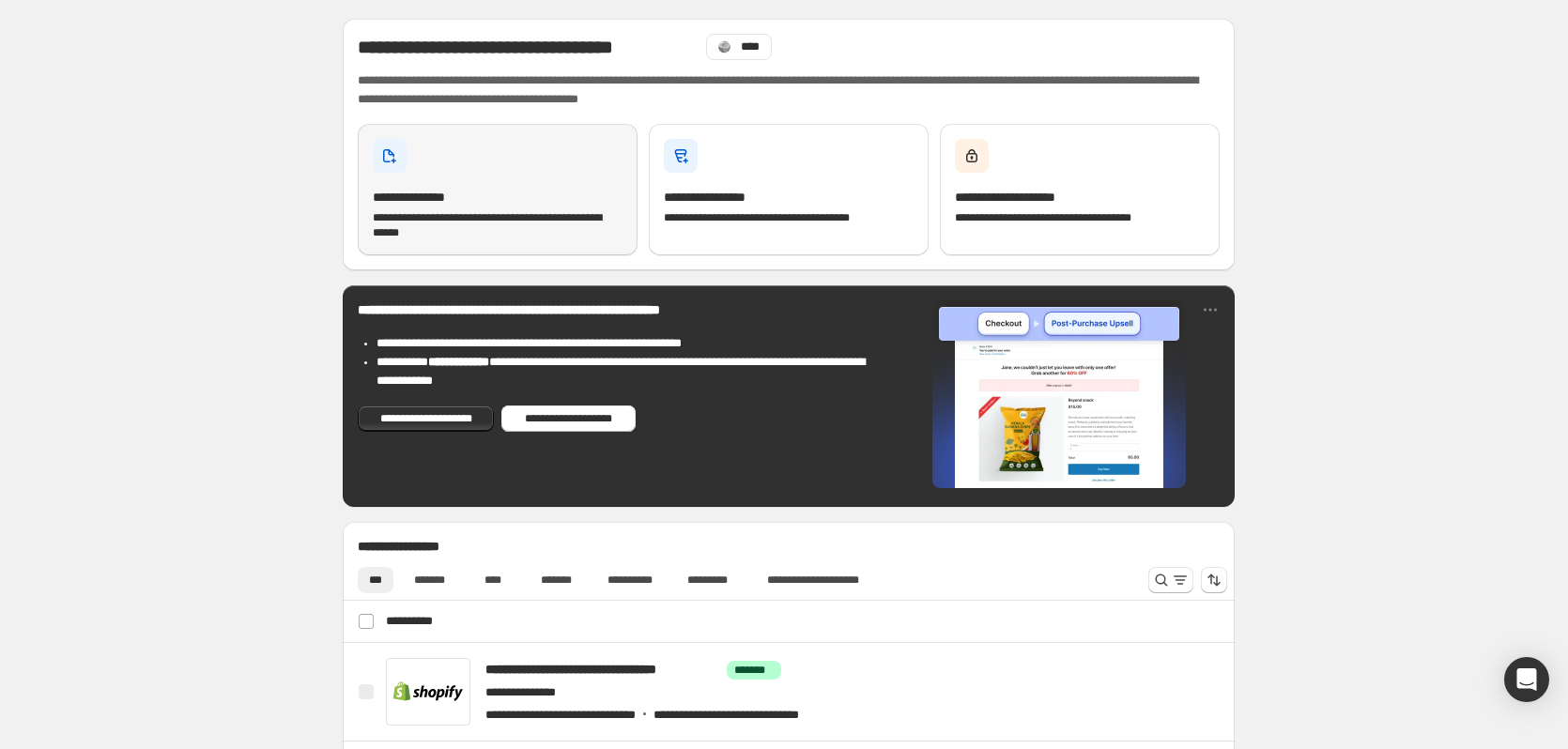click on "**********" at bounding box center [498, 190] 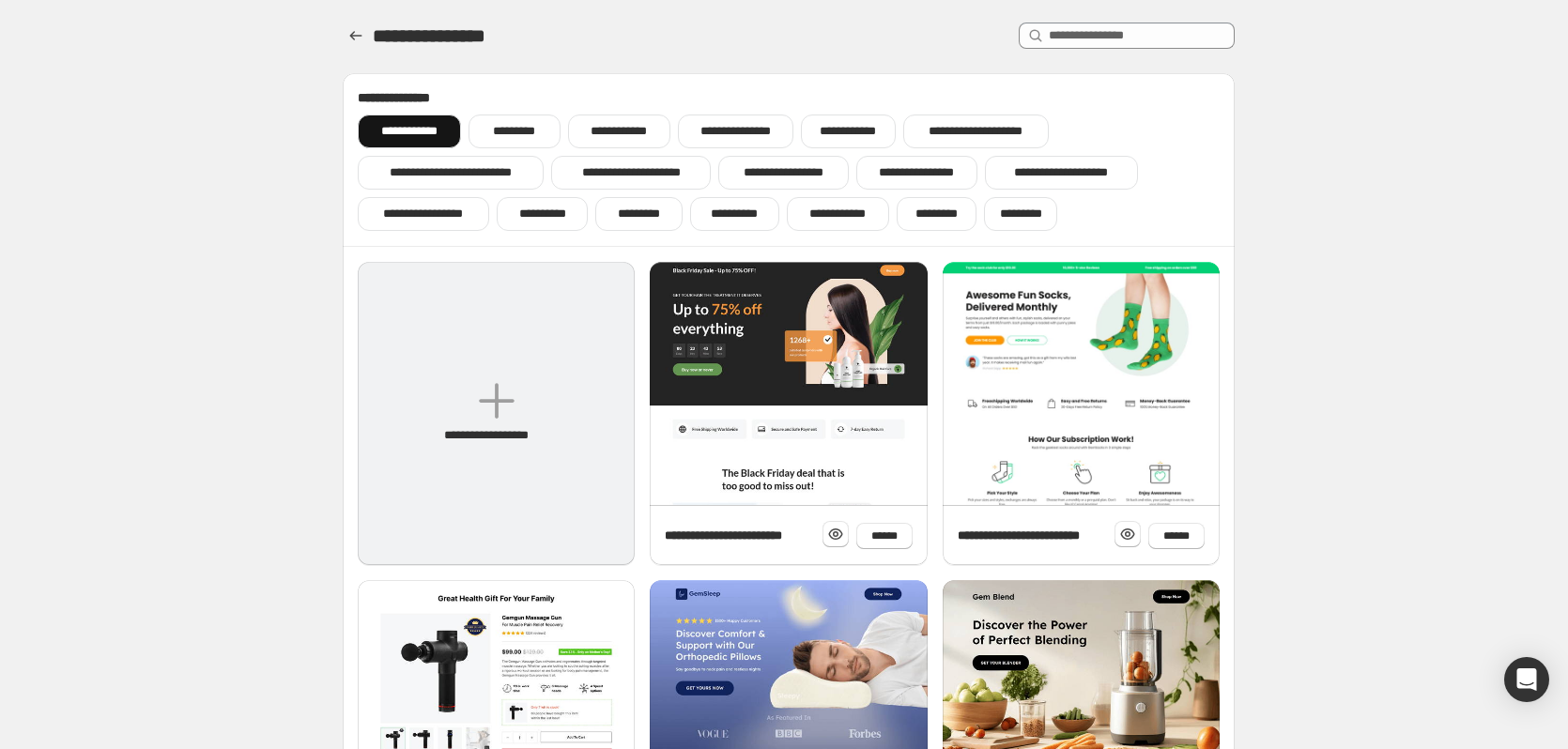 click on "**********" at bounding box center (496, 413) 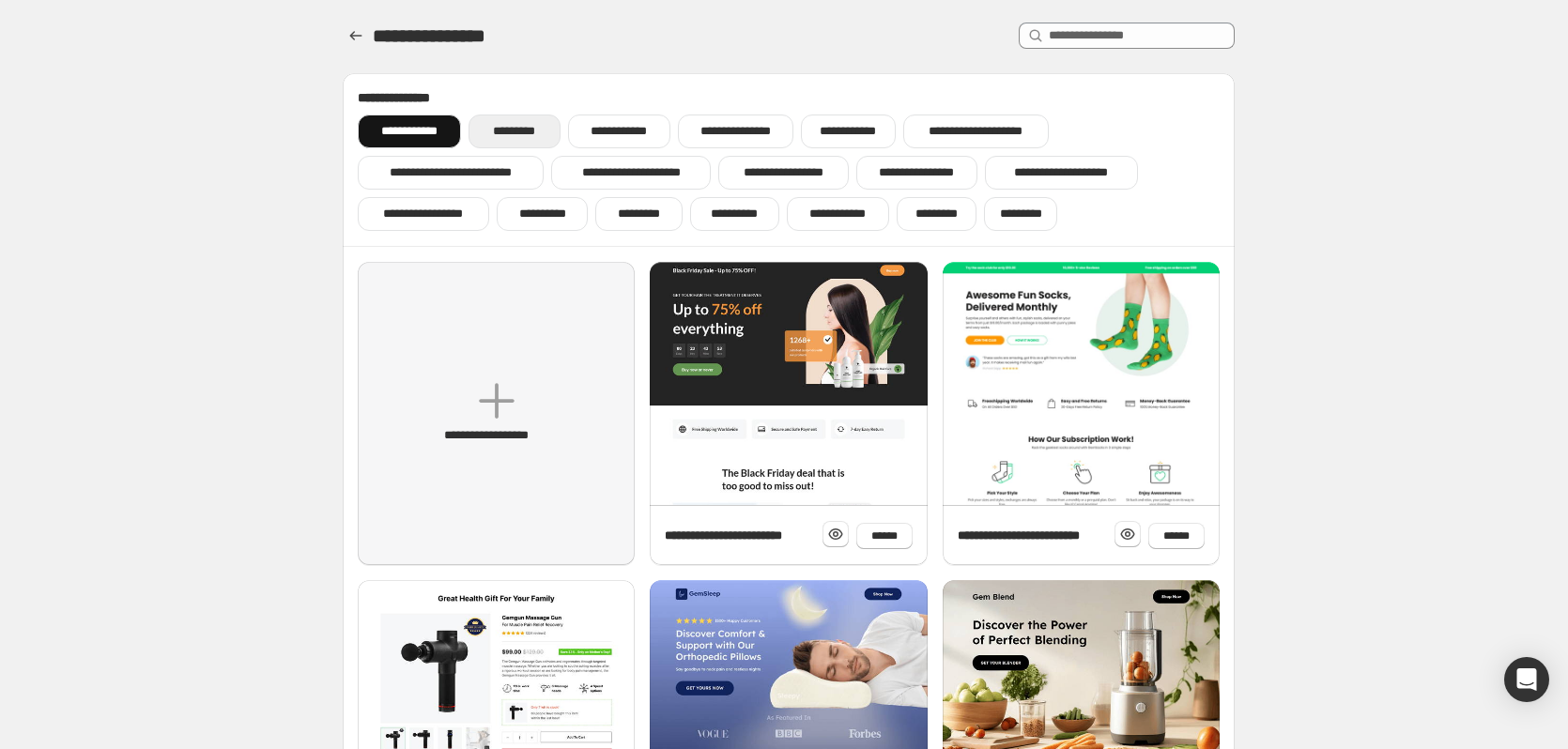 click on "*********" at bounding box center (514, 131) 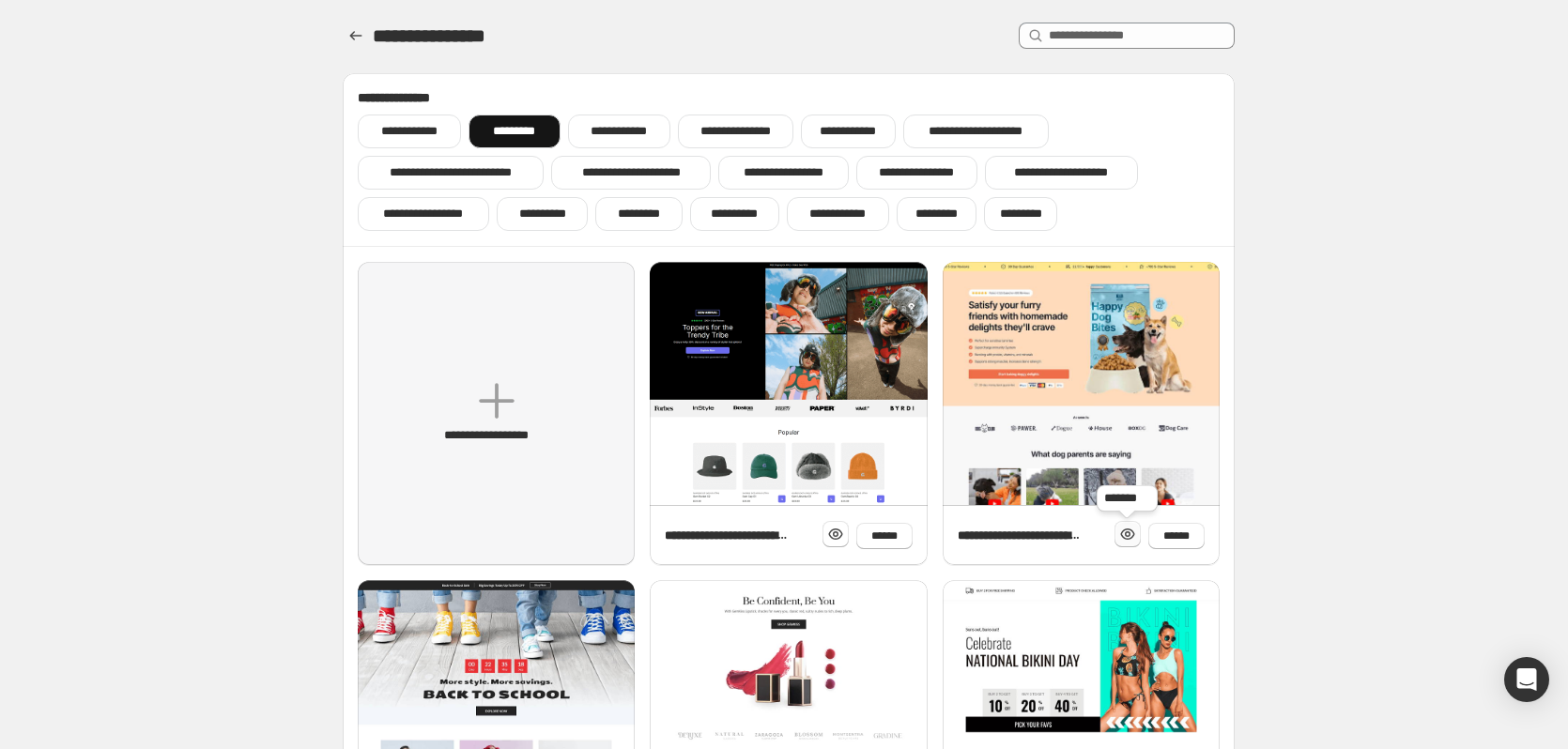 click 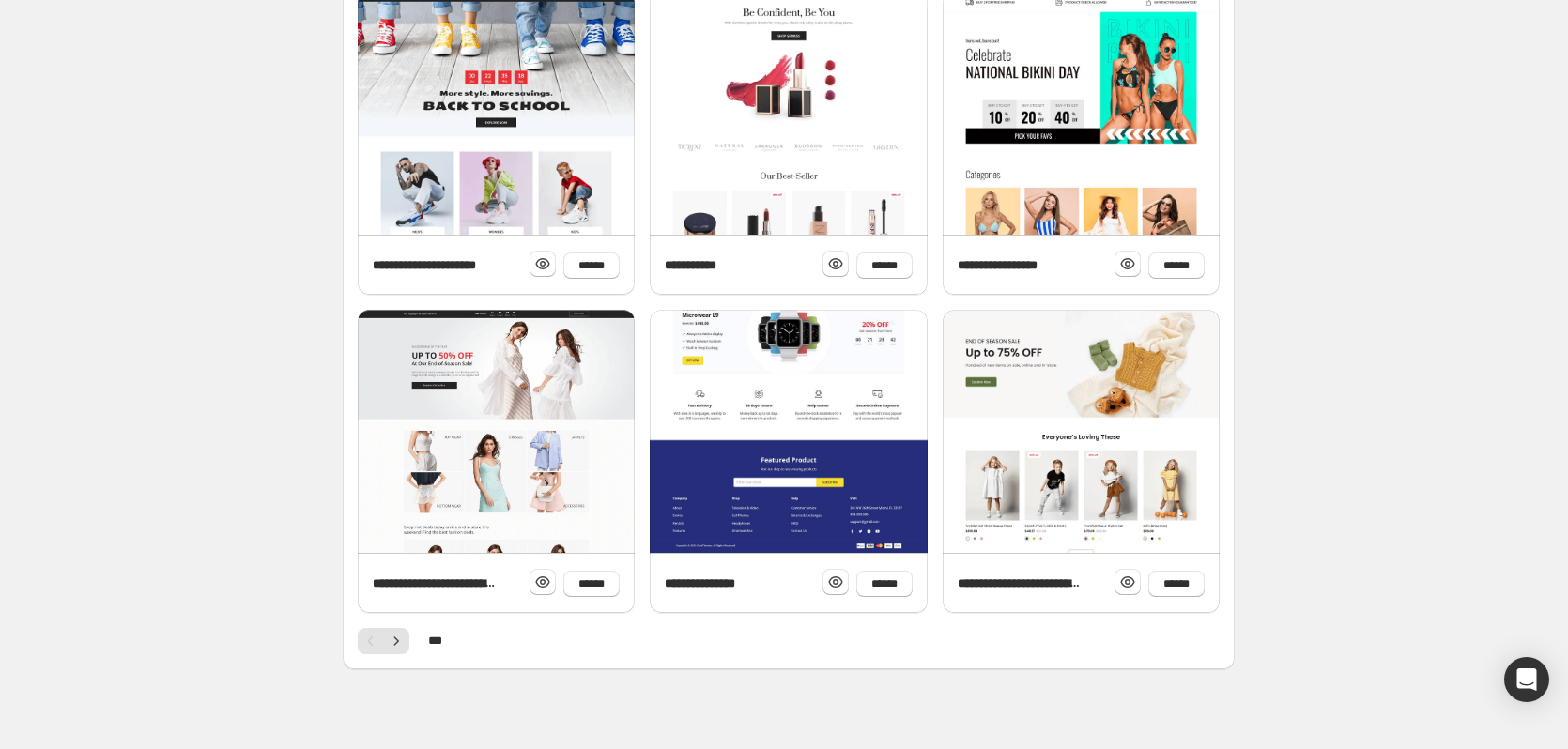 scroll, scrollTop: 603, scrollLeft: 0, axis: vertical 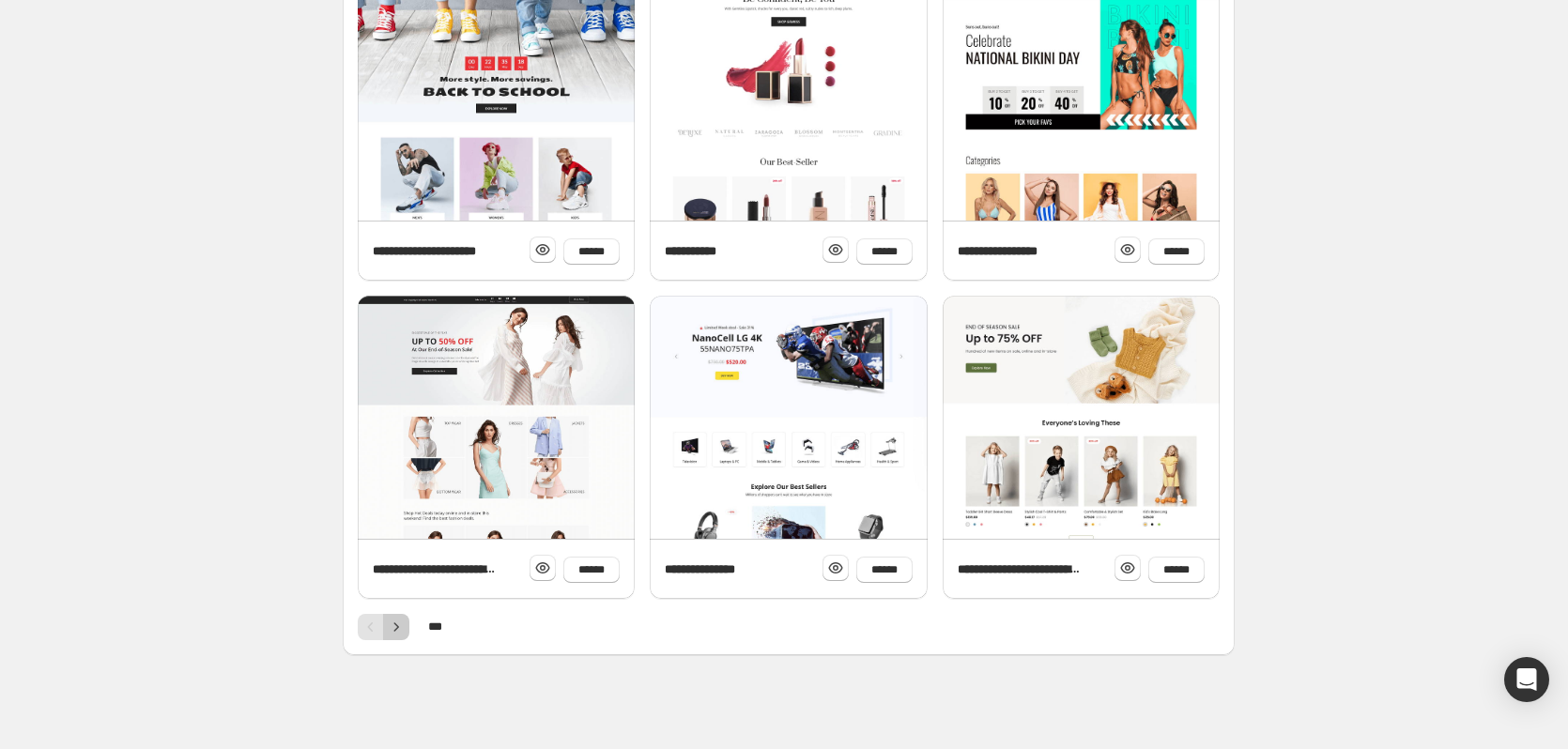 click 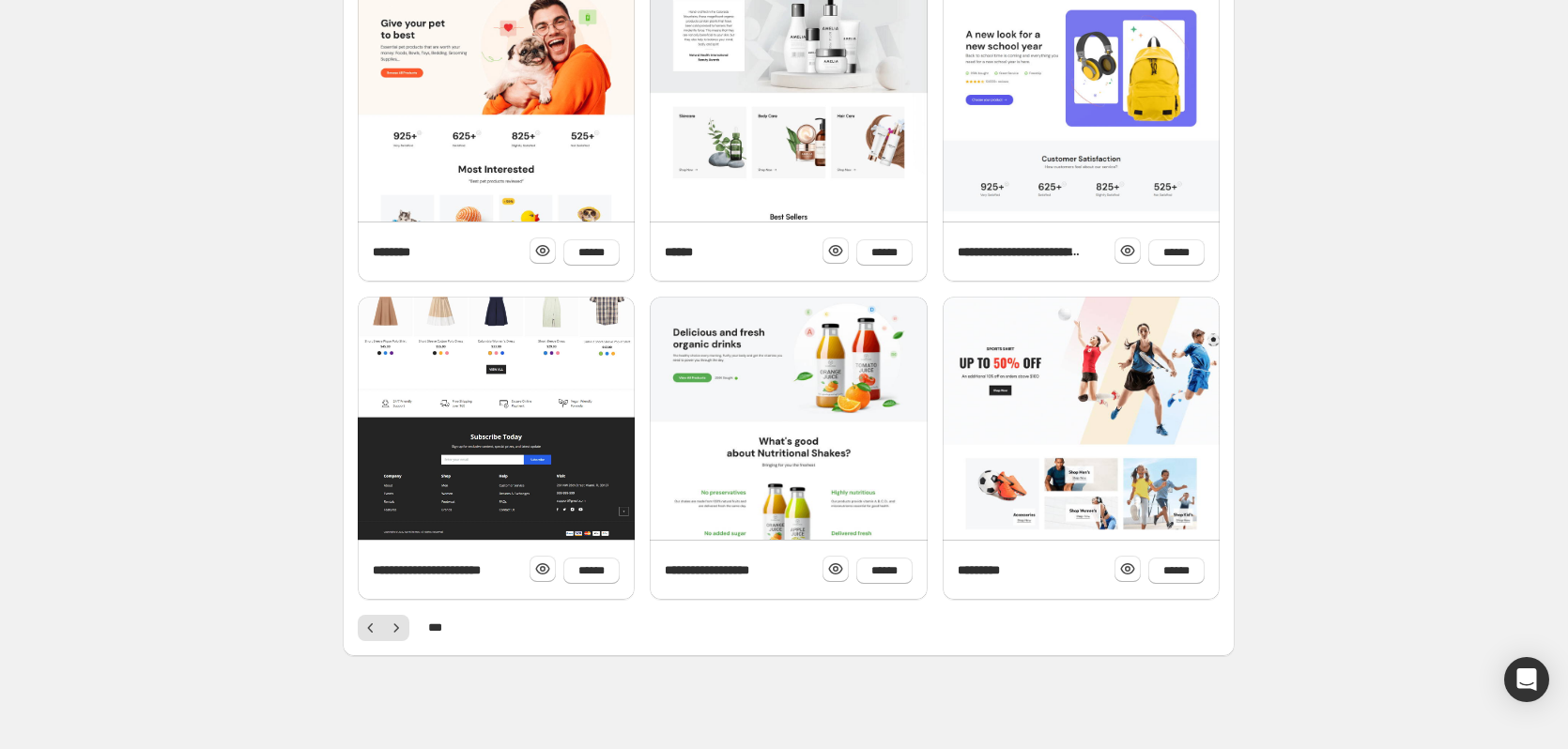 scroll, scrollTop: 603, scrollLeft: 0, axis: vertical 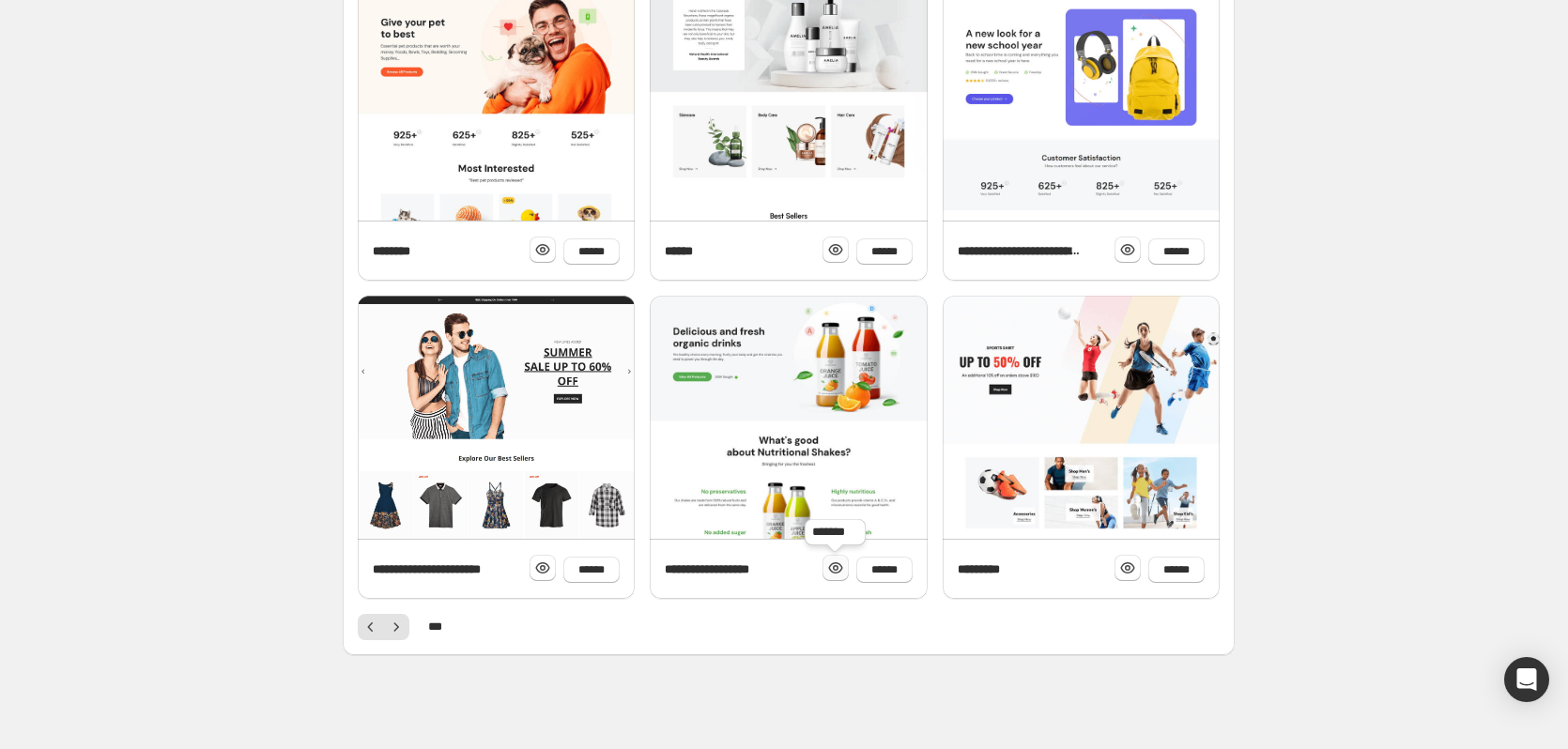 click 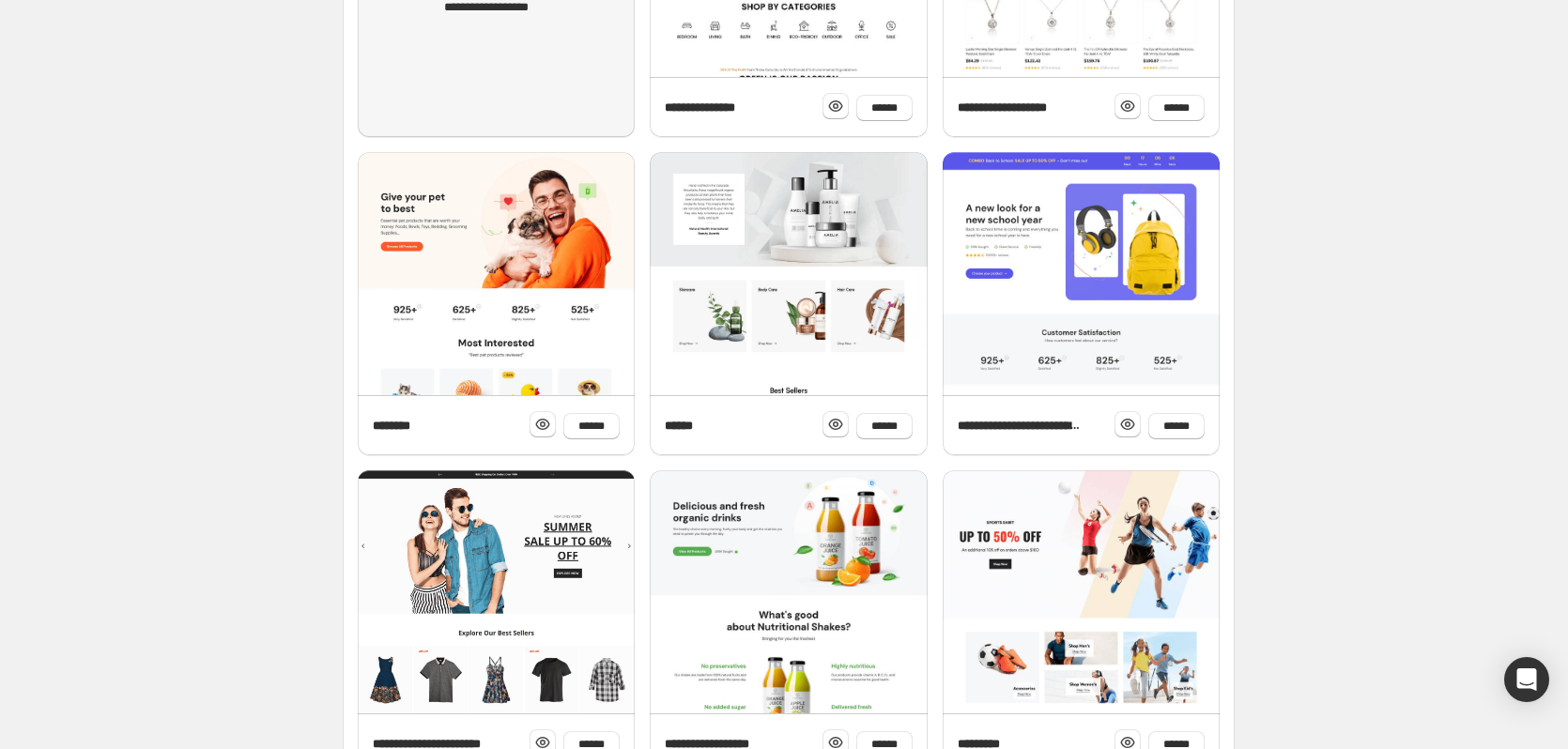 scroll, scrollTop: 0, scrollLeft: 0, axis: both 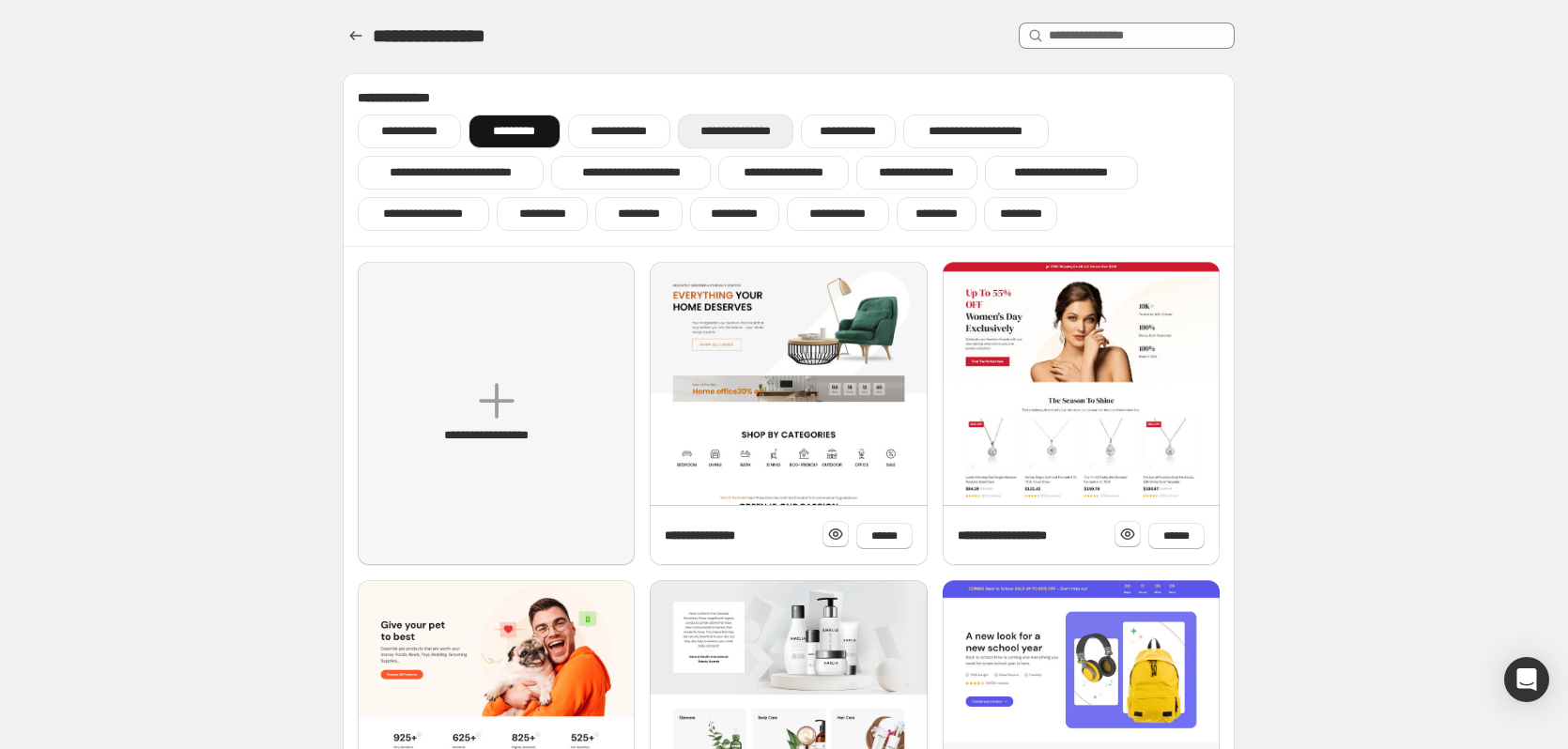 click on "**********" at bounding box center [735, 131] 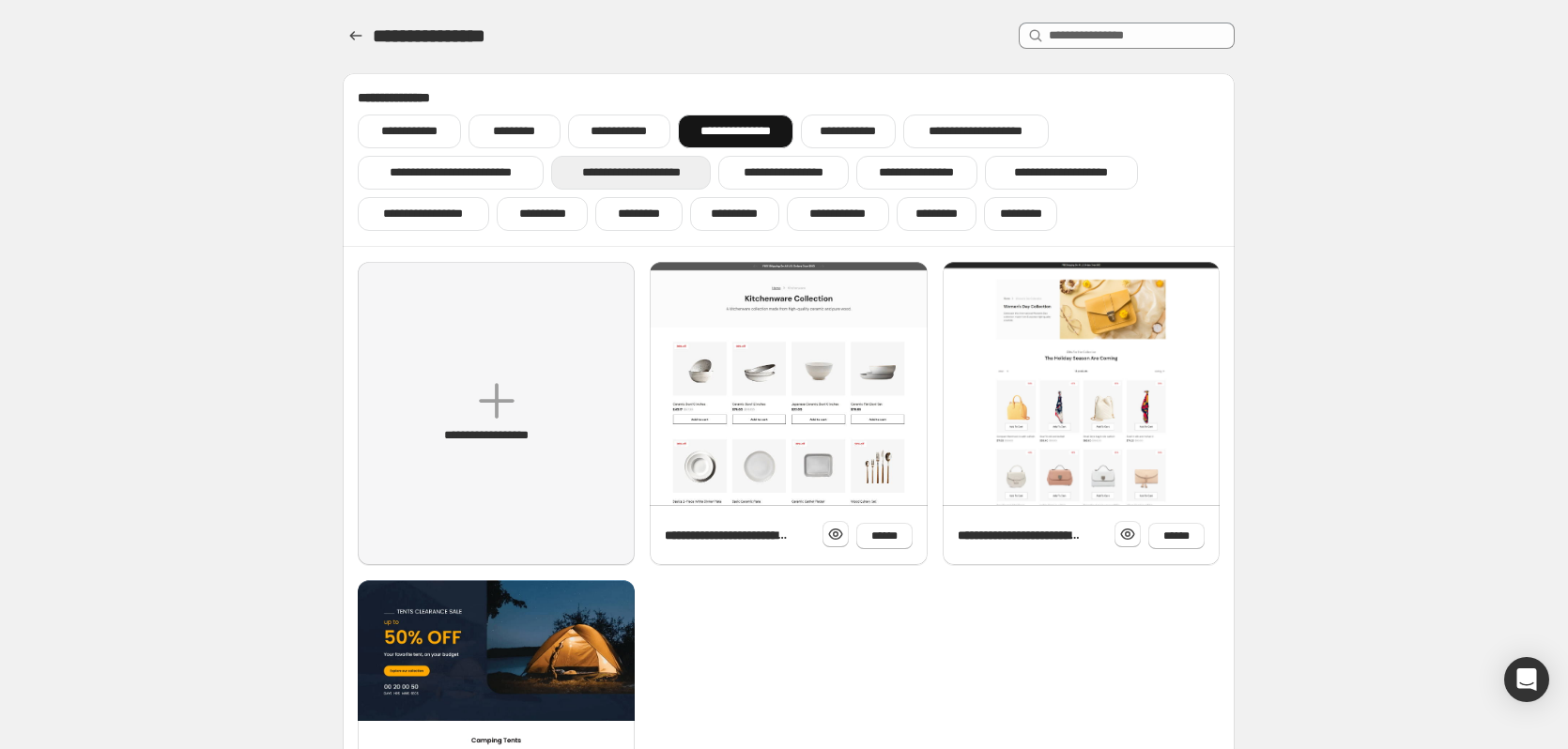 click on "**********" at bounding box center [631, 173] 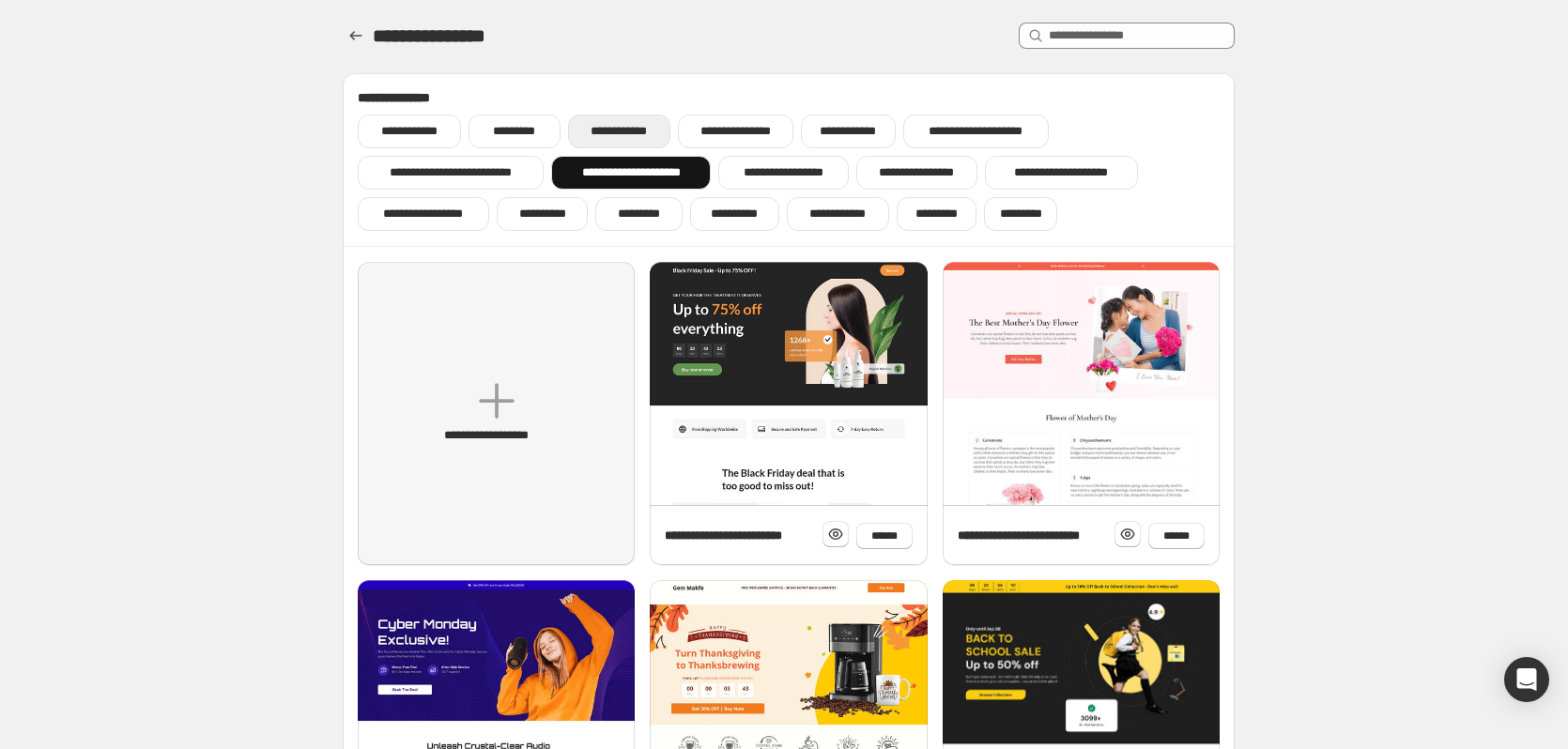 click on "**********" at bounding box center [619, 131] 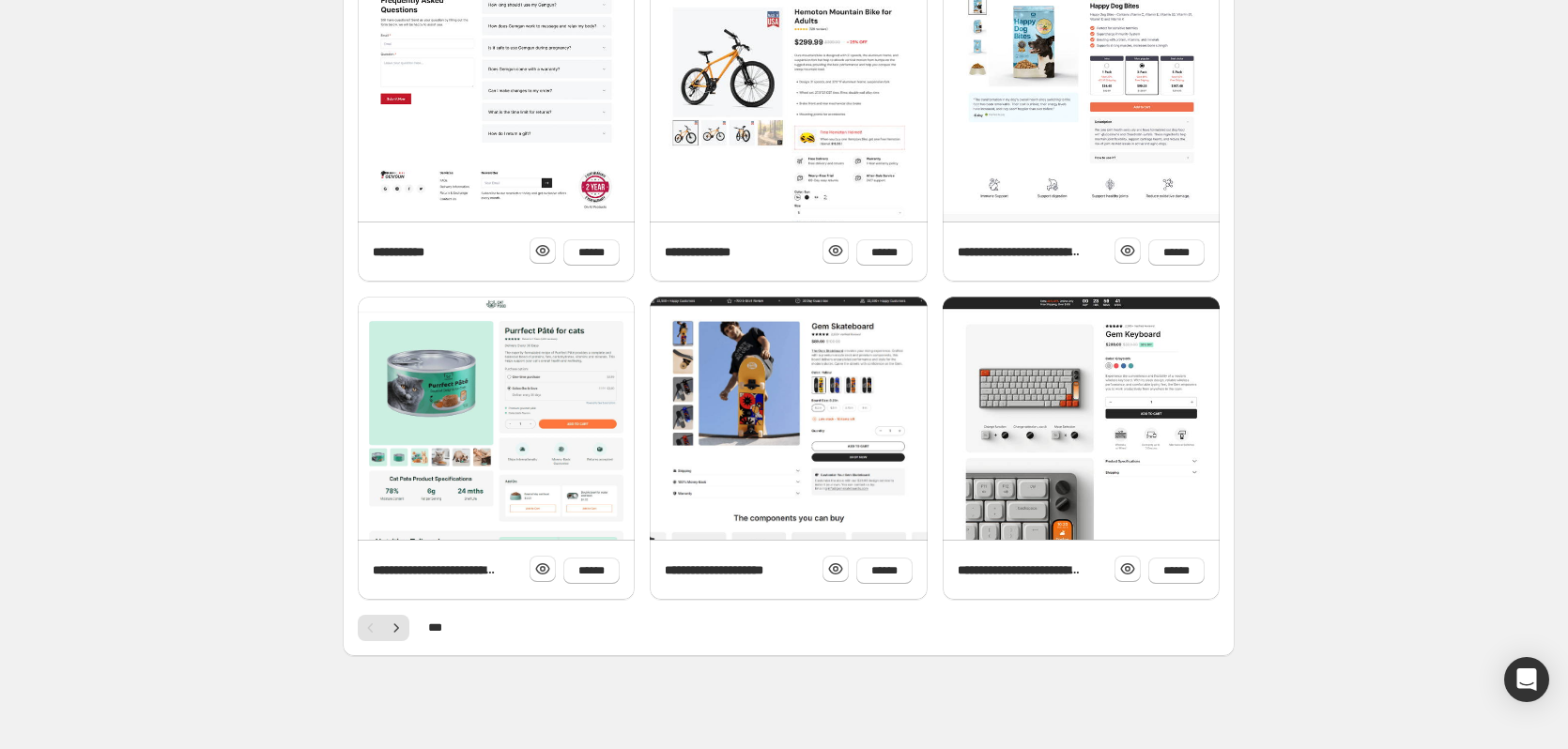 scroll, scrollTop: 603, scrollLeft: 0, axis: vertical 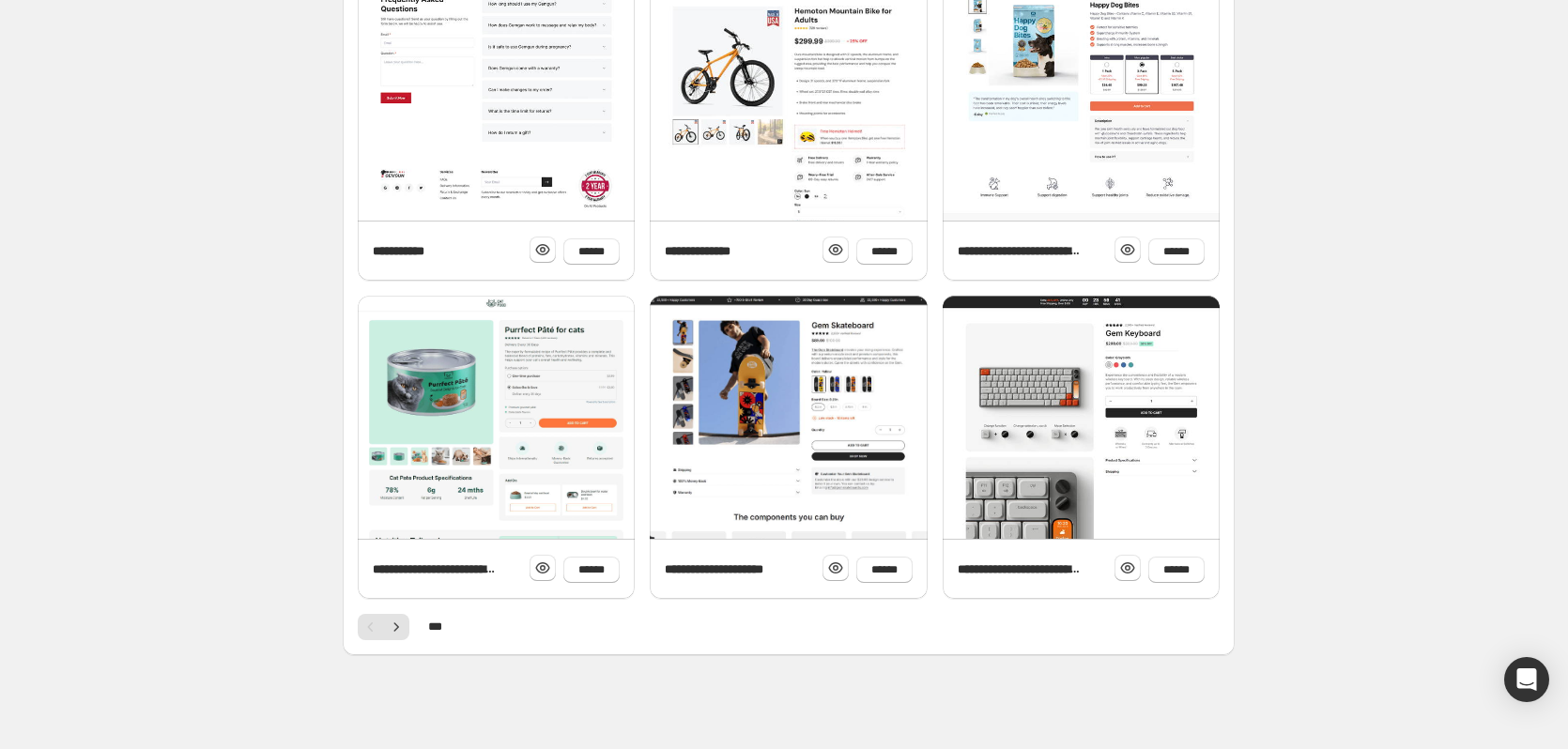 click at bounding box center [496, -496] 